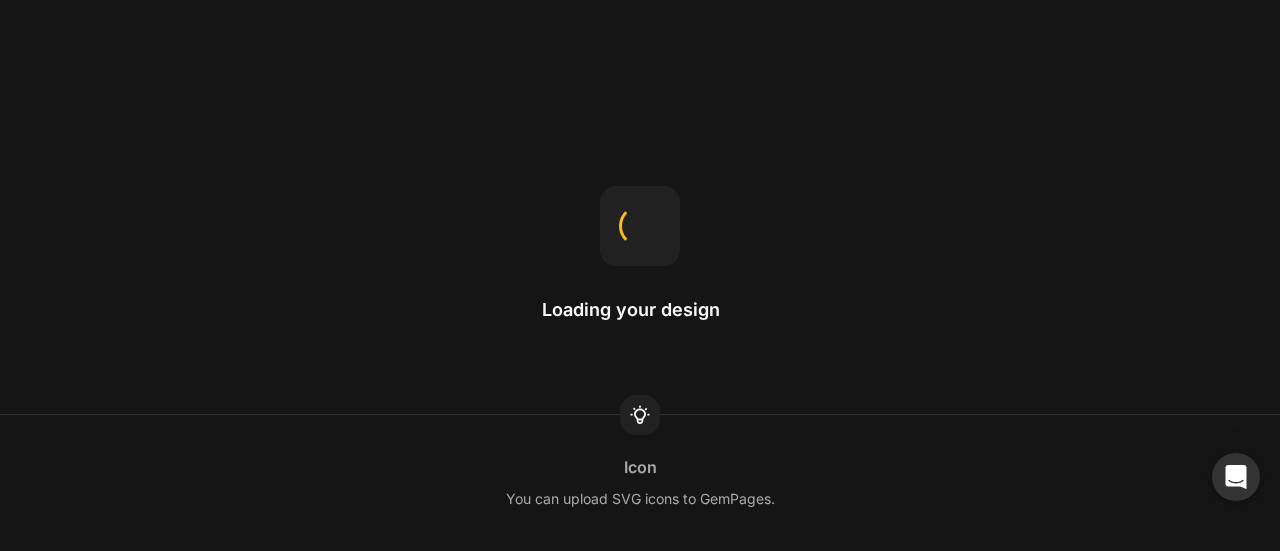 scroll, scrollTop: 0, scrollLeft: 0, axis: both 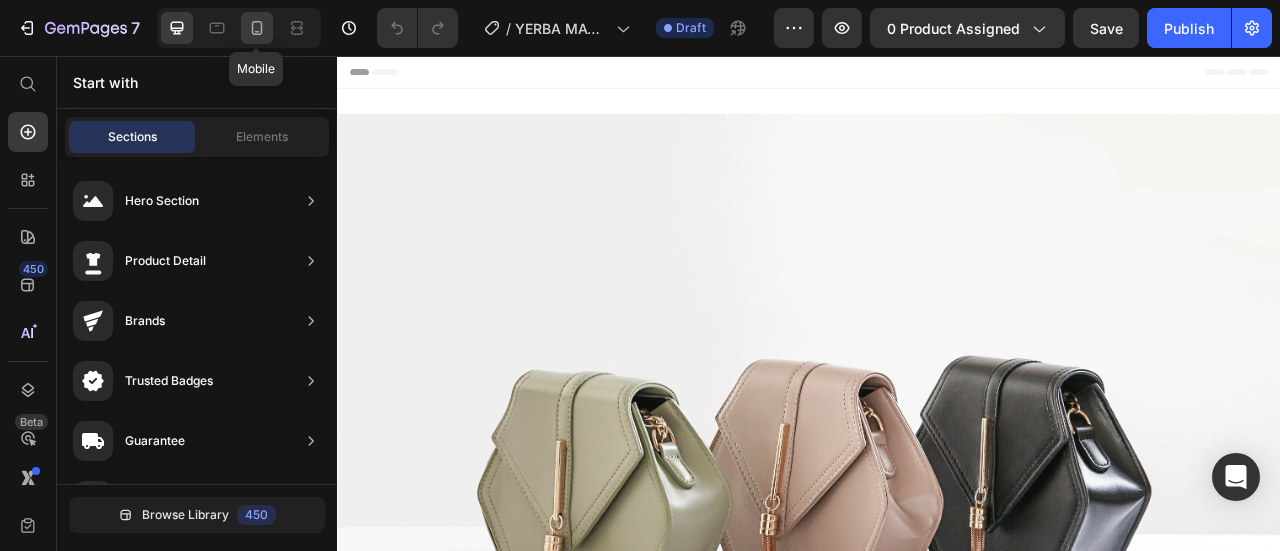 click 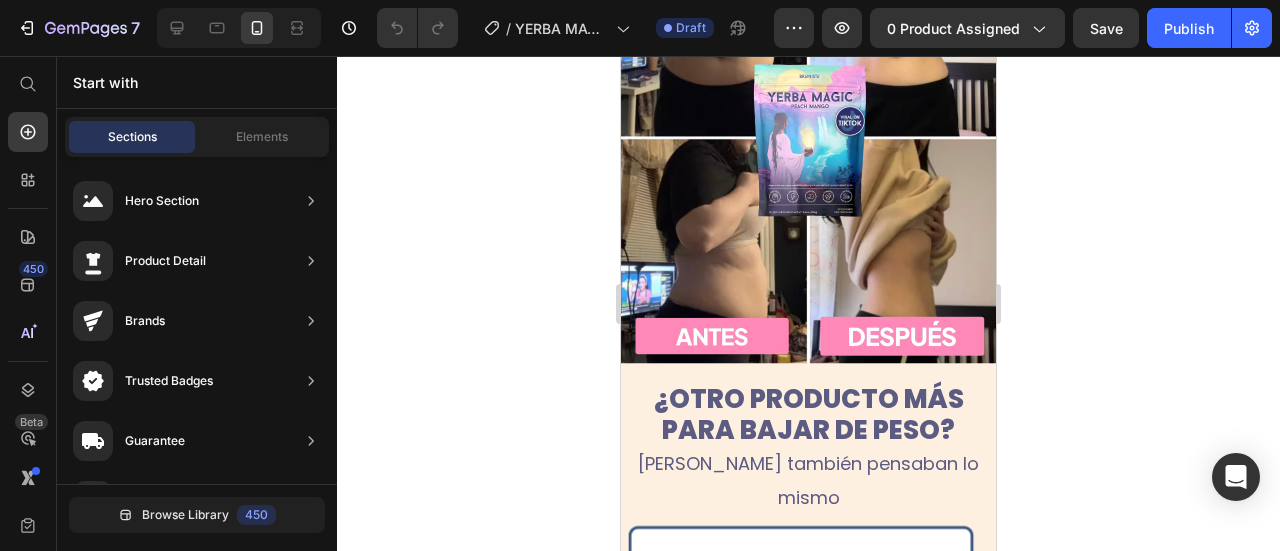 scroll, scrollTop: 400, scrollLeft: 0, axis: vertical 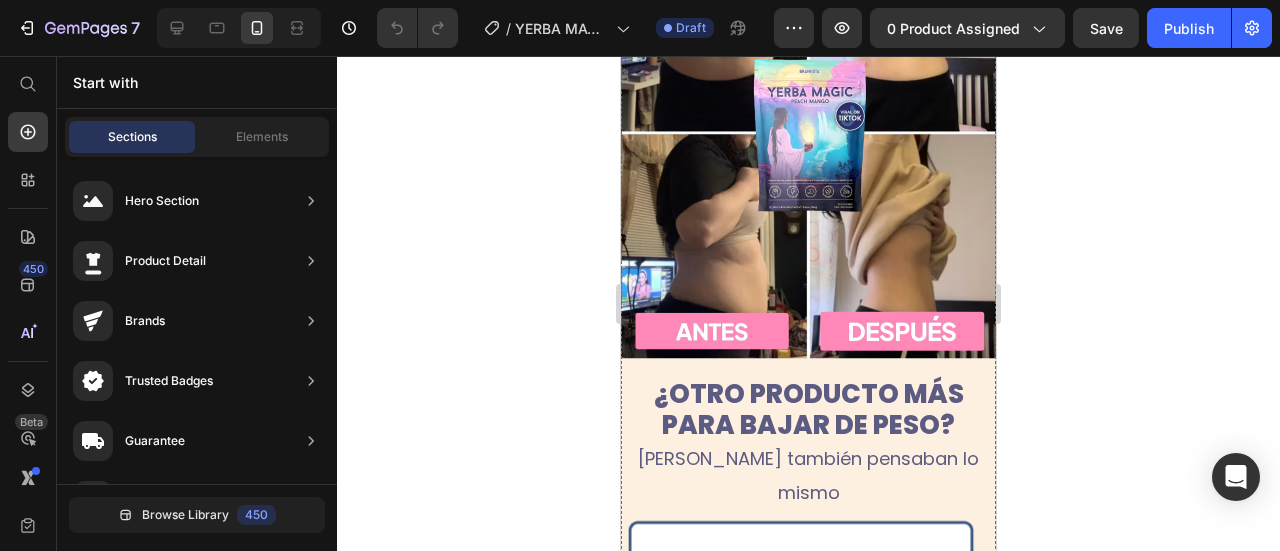 click at bounding box center (808, -171) 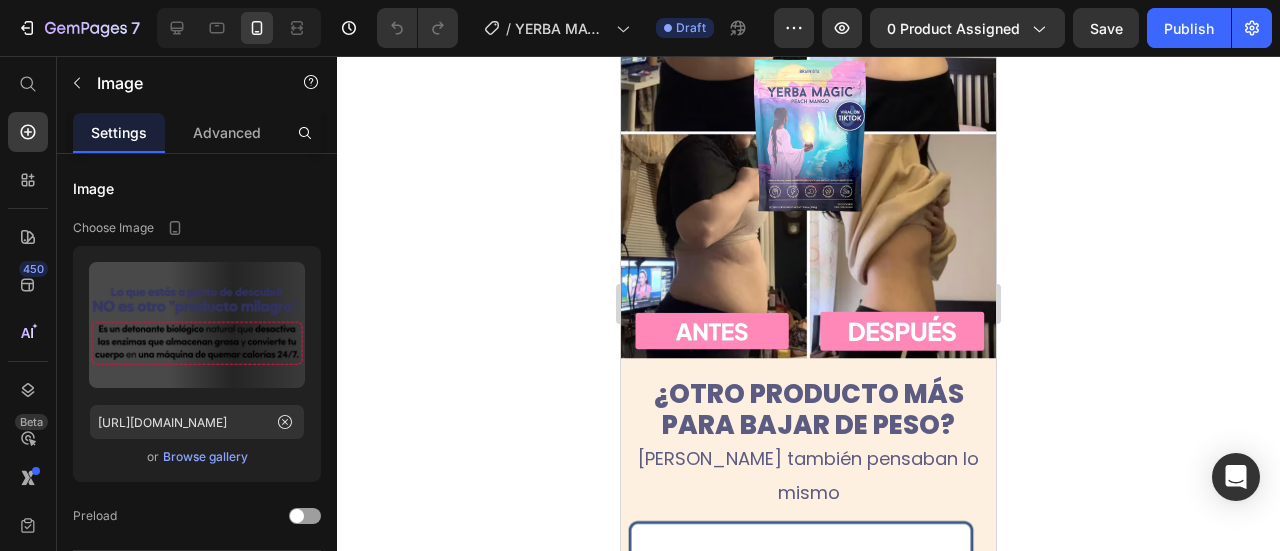 click at bounding box center [808, -171] 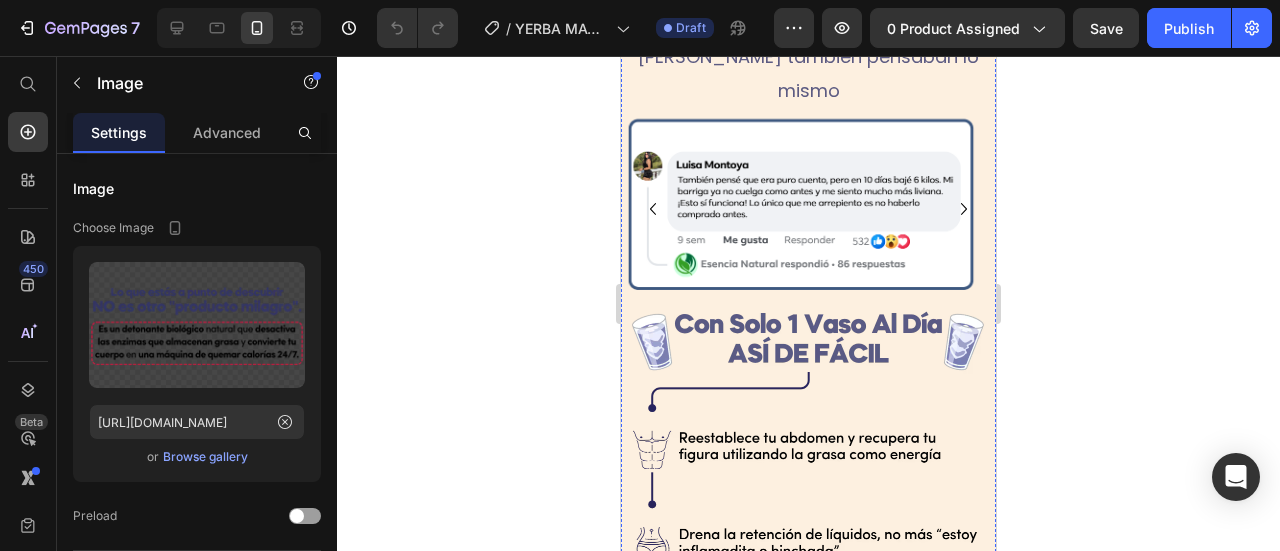 scroll, scrollTop: 900, scrollLeft: 0, axis: vertical 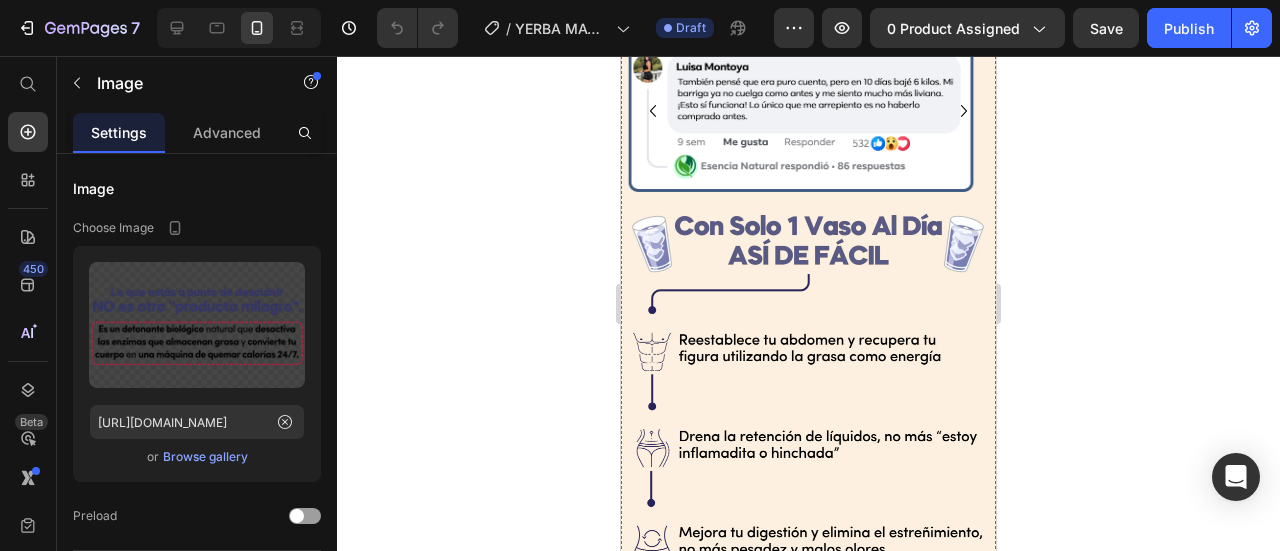 click on "¿OTRO PRODUCTO MÁS PARA BAJAR DE PESO?" at bounding box center [809, -91] 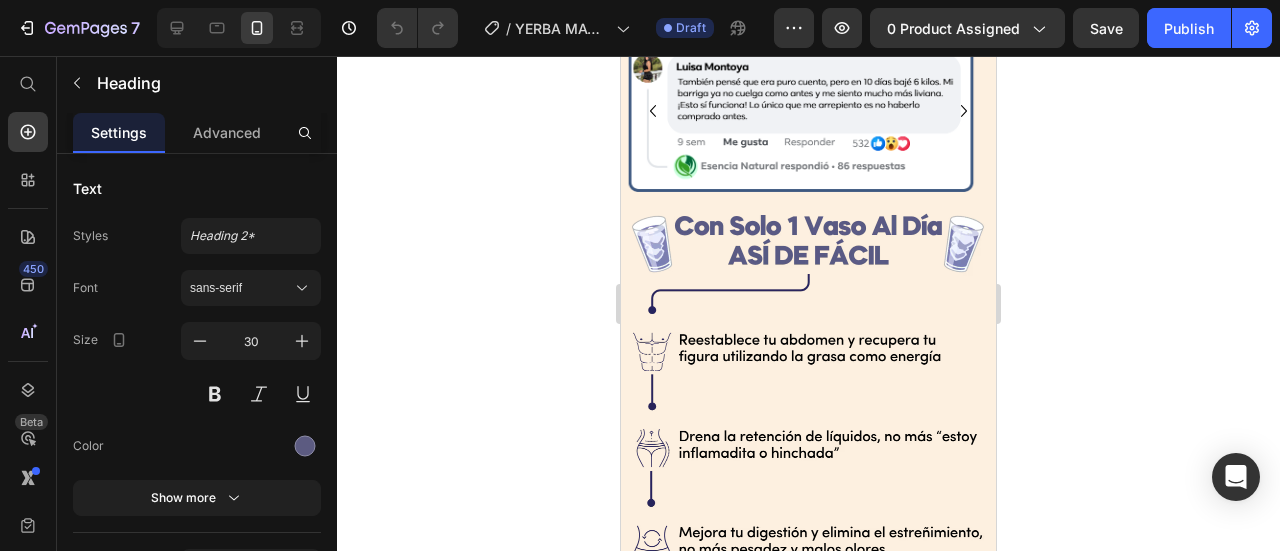 click on "¿OTRO PRODUCTO MÁS PARA BAJAR DE PESO?" at bounding box center (809, -91) 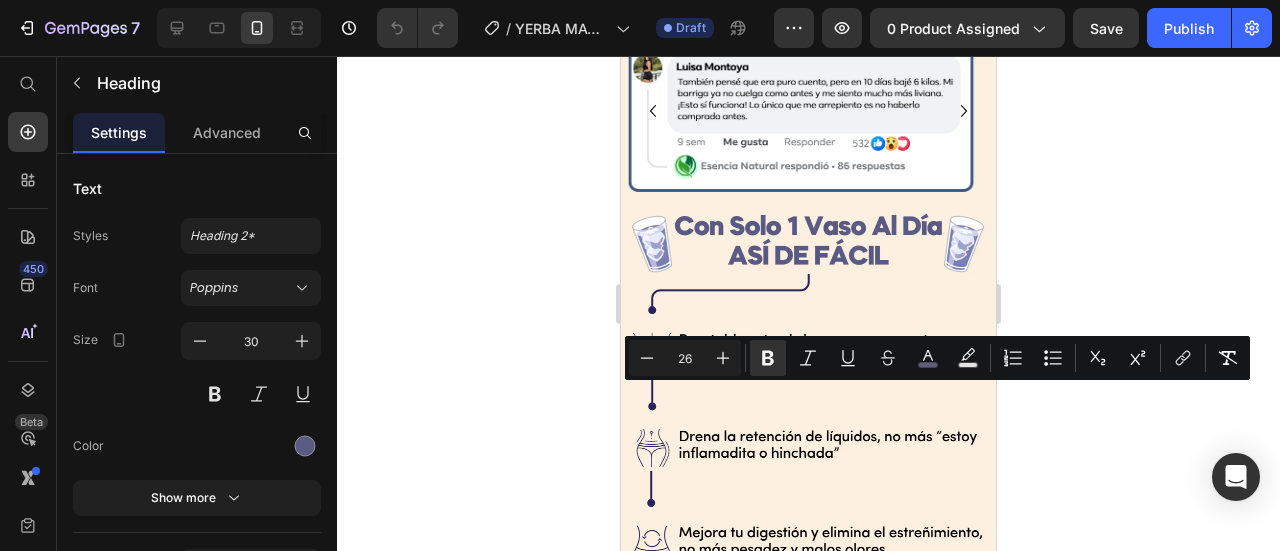 click 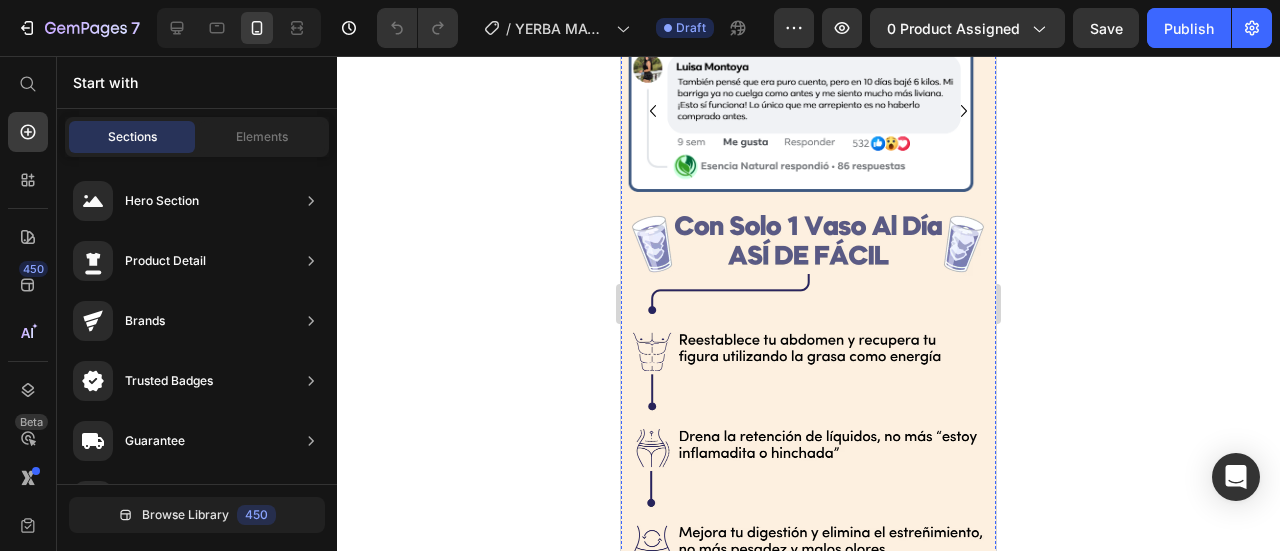 click on "¿OTRO PRODUCTO MÁS PARA BAJAR DE PESO?" at bounding box center (809, -91) 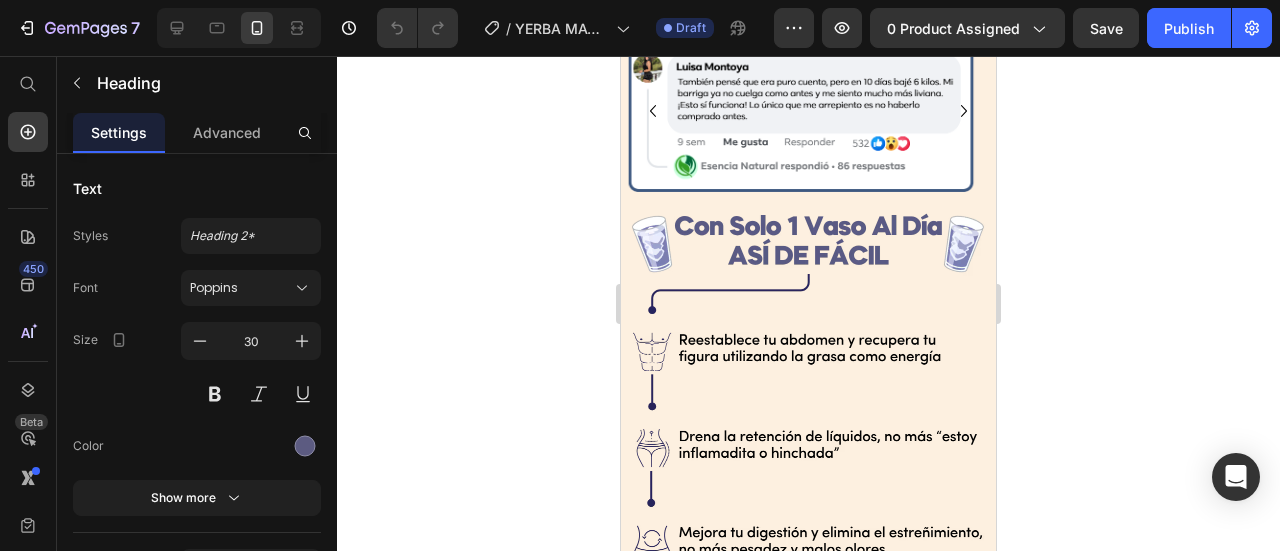 click on "¿OTRO PRODUCTO MÁS PARA BAJAR DE PESO?" at bounding box center [809, -91] 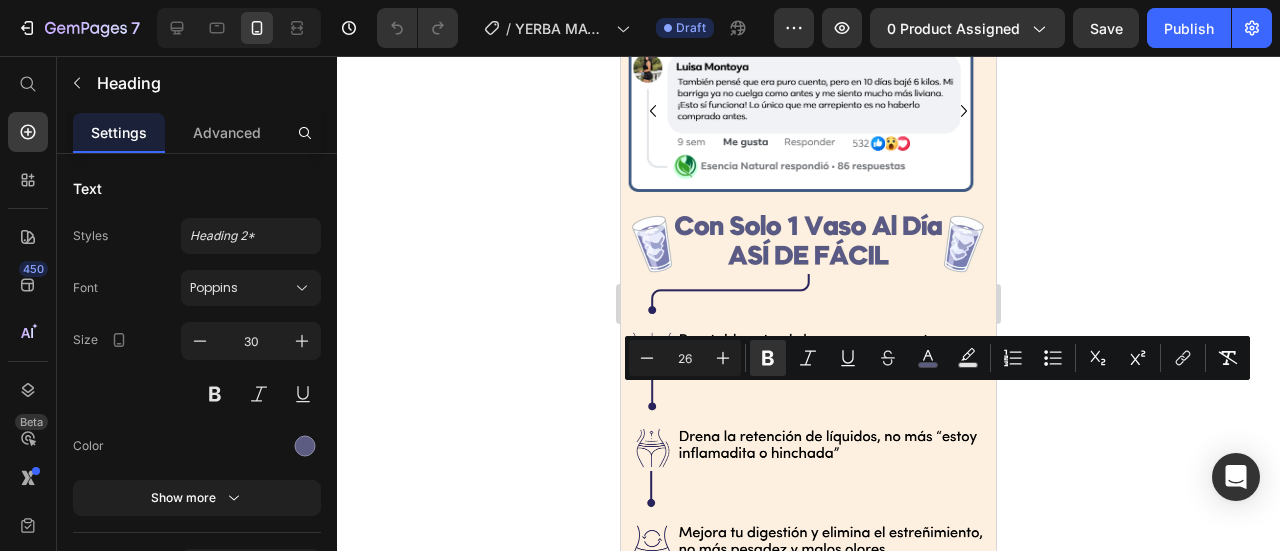 copy on "¿OTRO PRODUCTO MÁS PARA BAJAR DE PESO?" 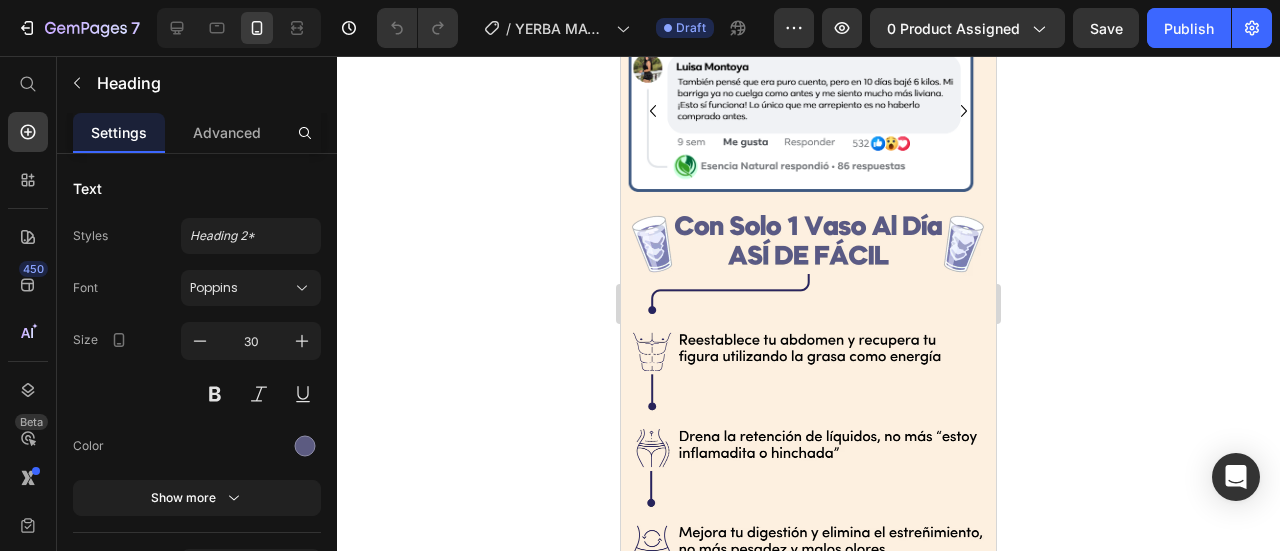 click on "¿OTRO PRODUCTO MÁS PARA BAJAR DE PESO? Ellas también pensaban lo mismo" at bounding box center [808, -57] 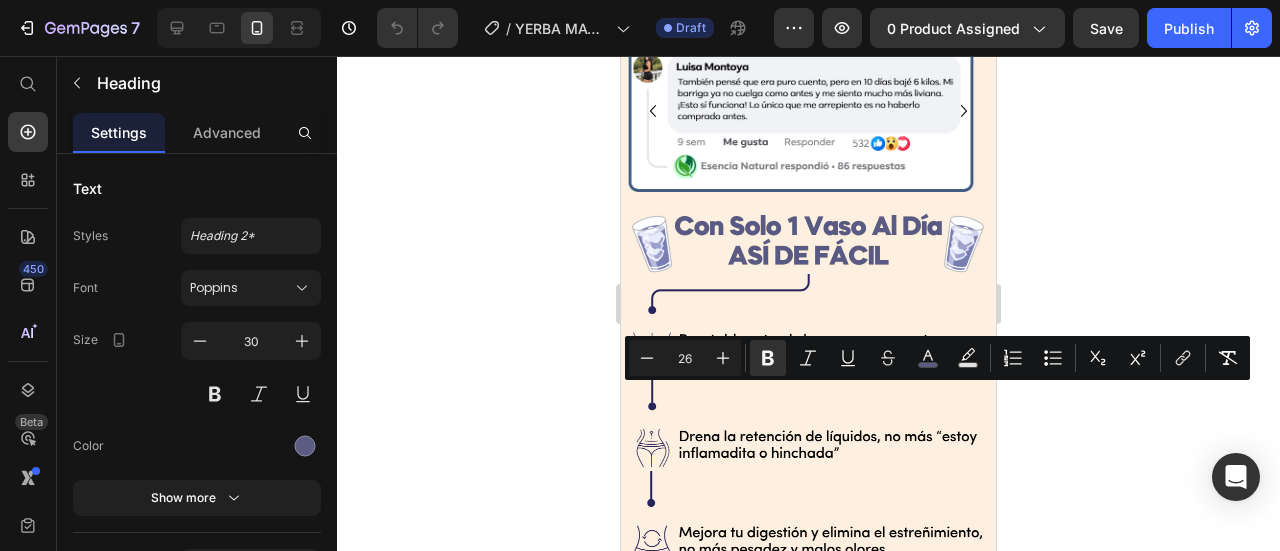 drag, startPoint x: 962, startPoint y: 479, endPoint x: 628, endPoint y: 398, distance: 343.68155 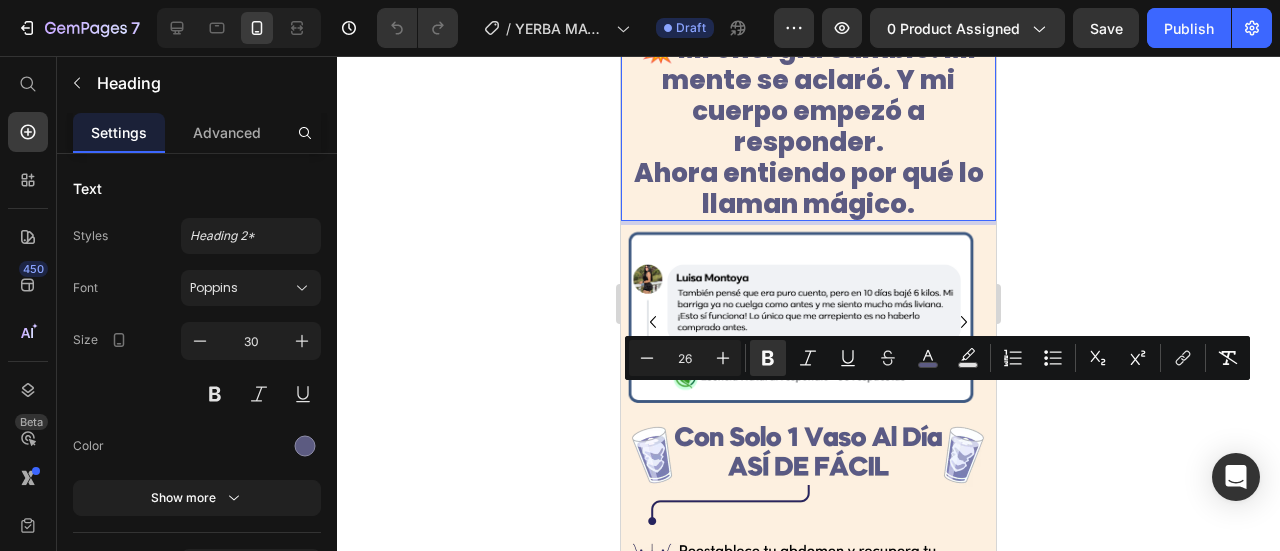 scroll, scrollTop: 905, scrollLeft: 0, axis: vertical 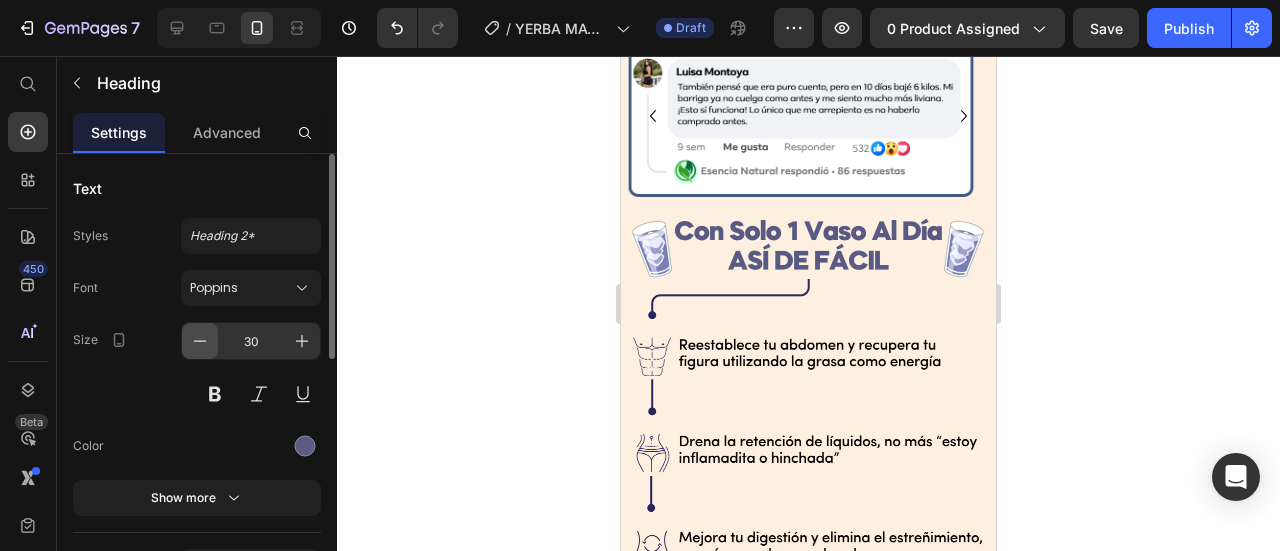 click at bounding box center (200, 341) 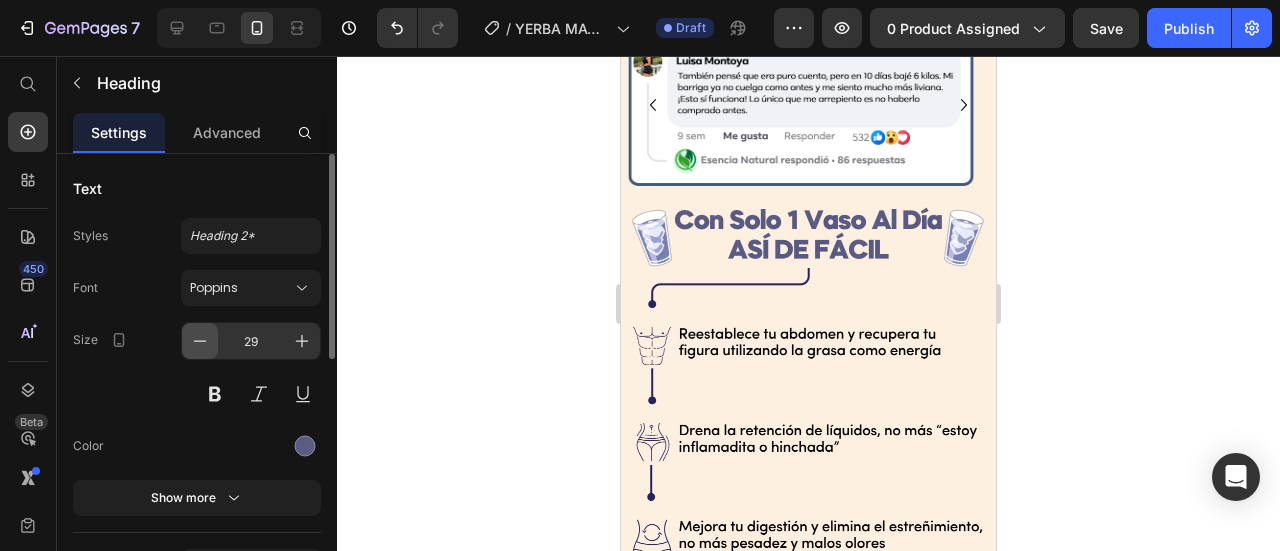 click at bounding box center (200, 341) 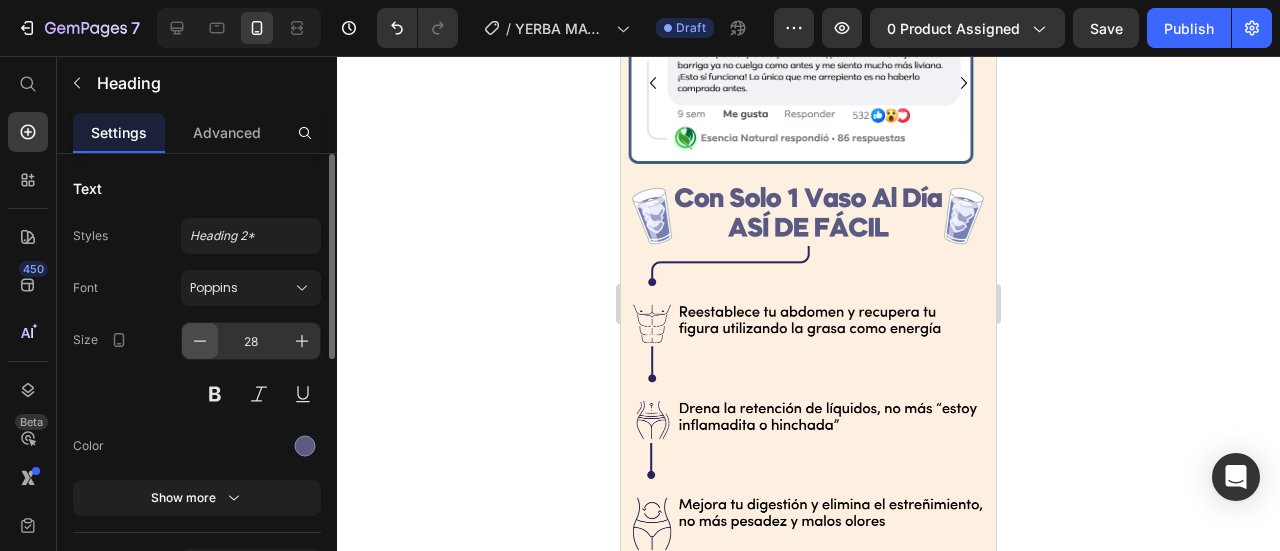 scroll, scrollTop: 0, scrollLeft: 0, axis: both 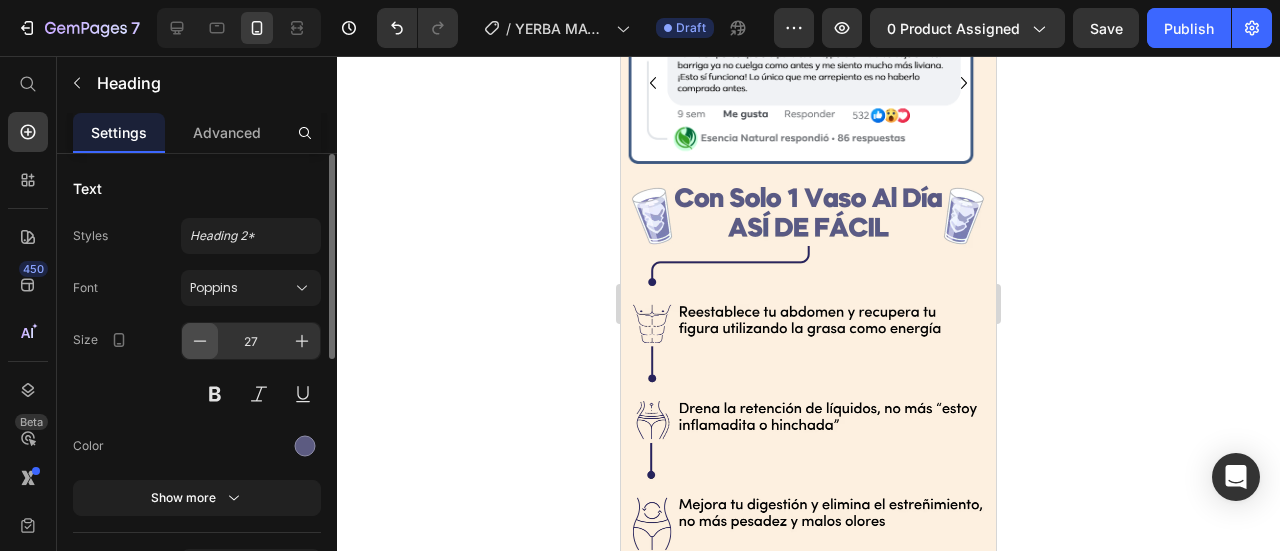 click at bounding box center (200, 341) 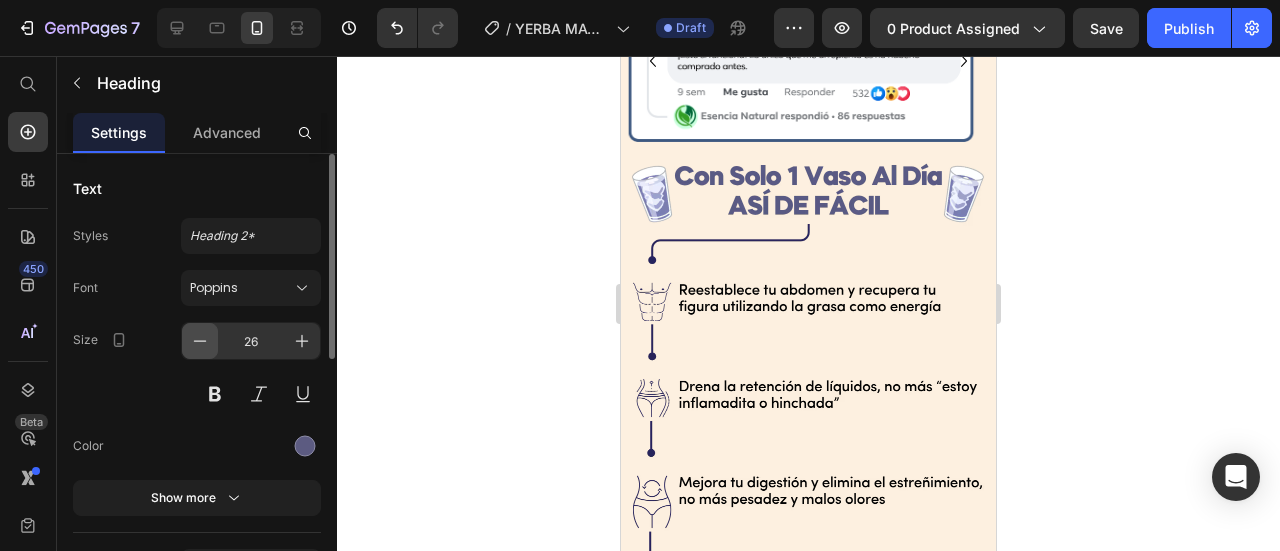 click at bounding box center (200, 341) 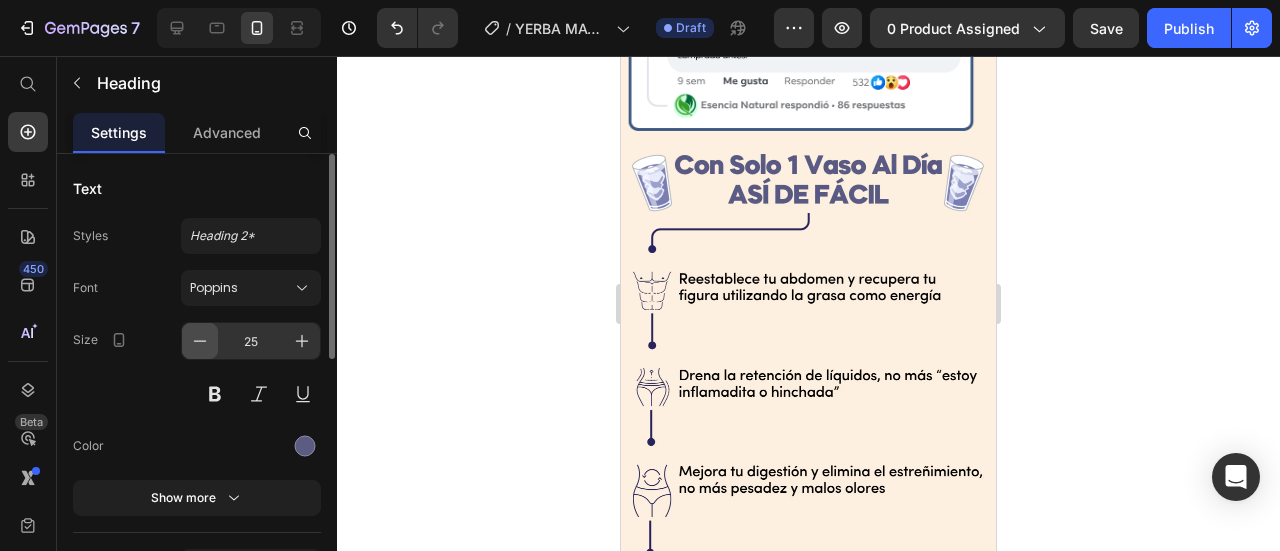 click at bounding box center (200, 341) 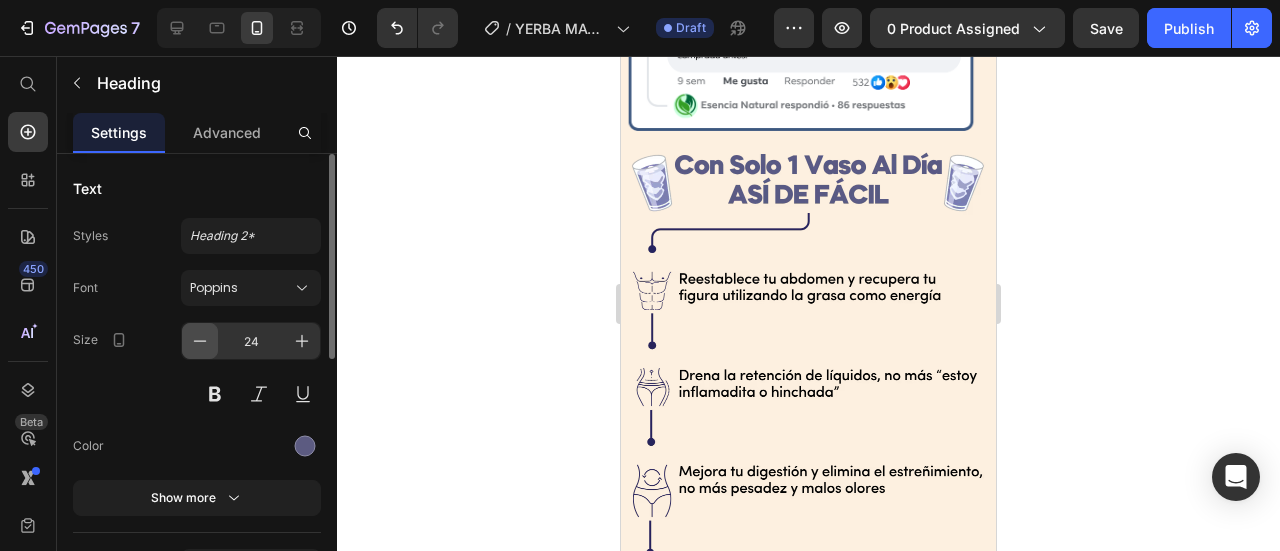 click at bounding box center (200, 341) 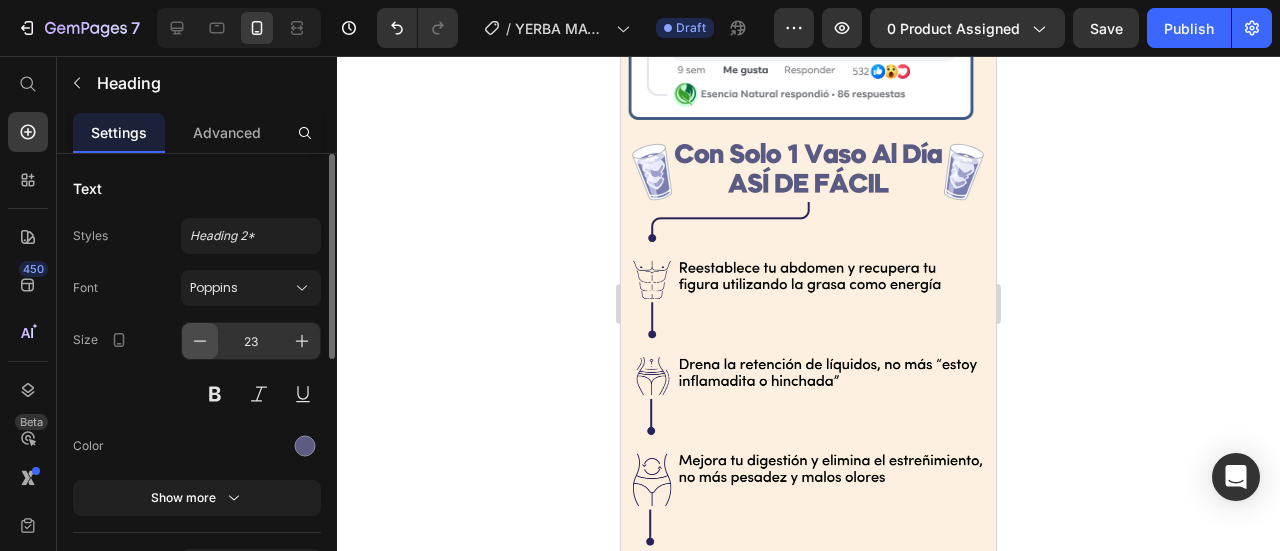 click at bounding box center (200, 341) 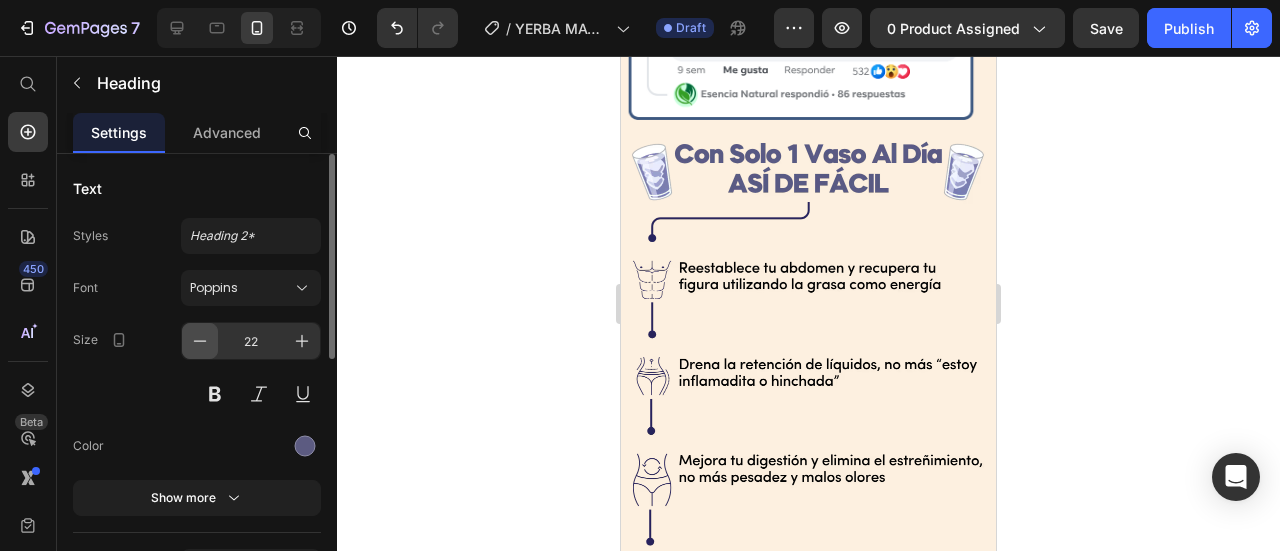 click at bounding box center (200, 341) 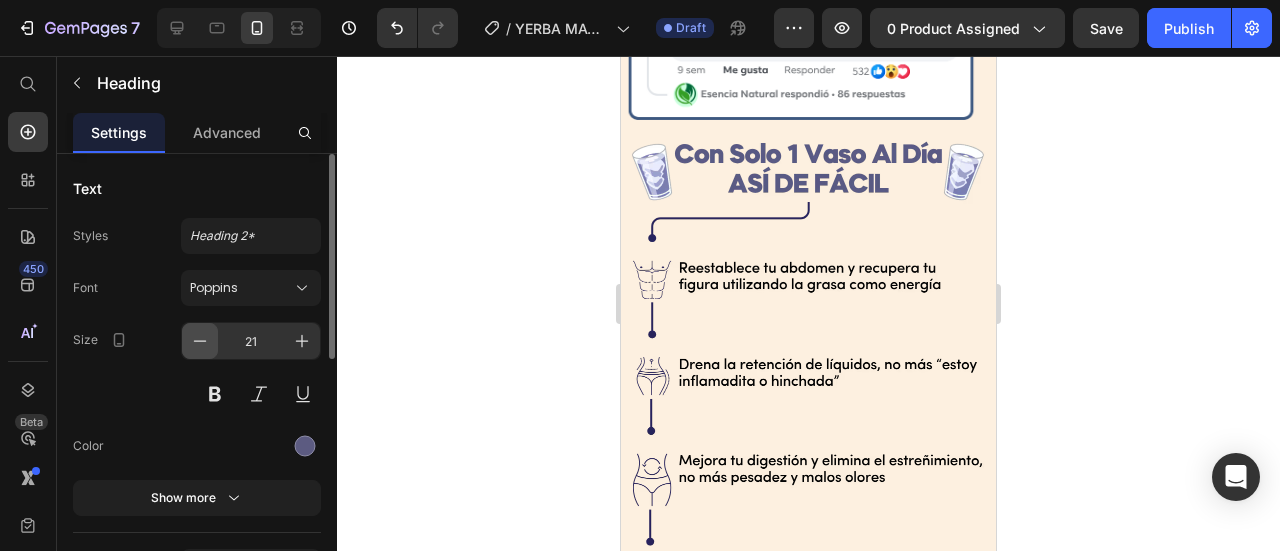 click at bounding box center [200, 341] 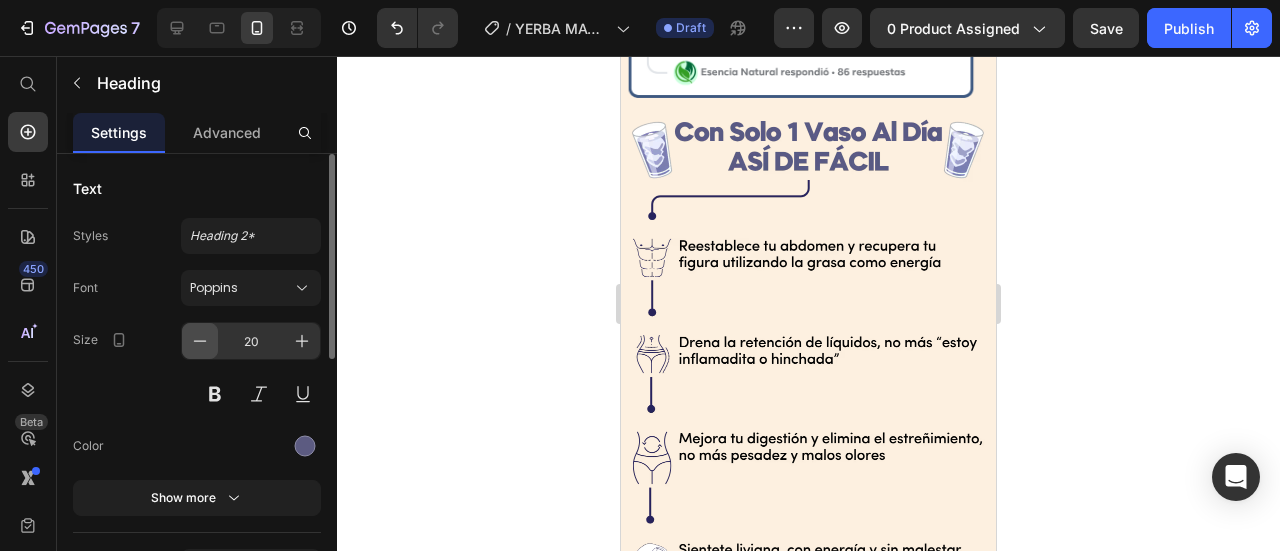 click at bounding box center (200, 341) 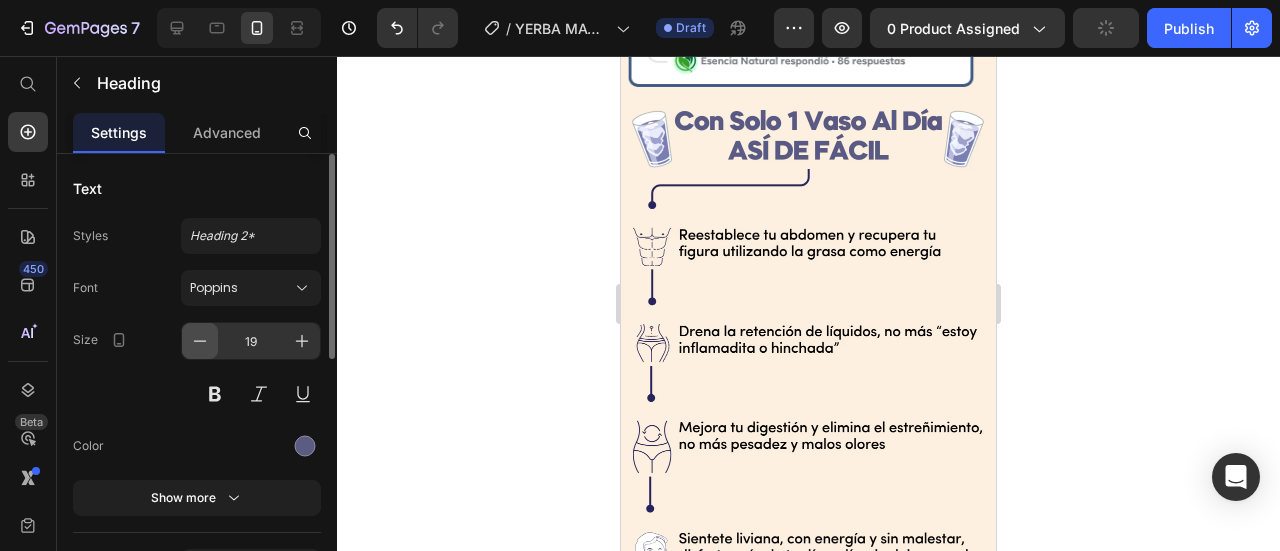 click at bounding box center [200, 341] 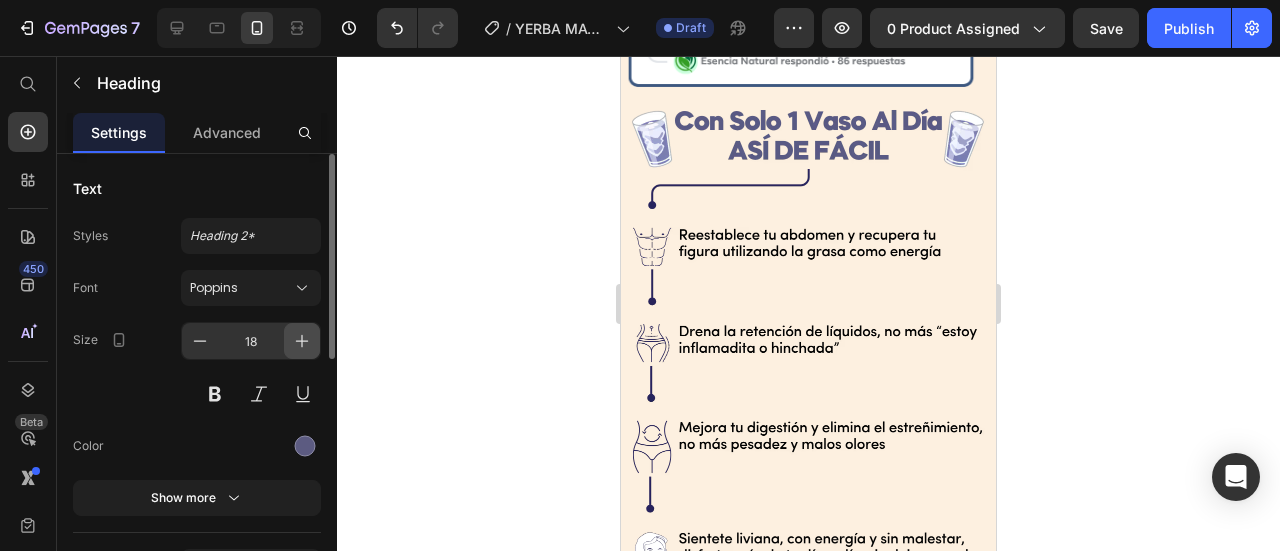 click 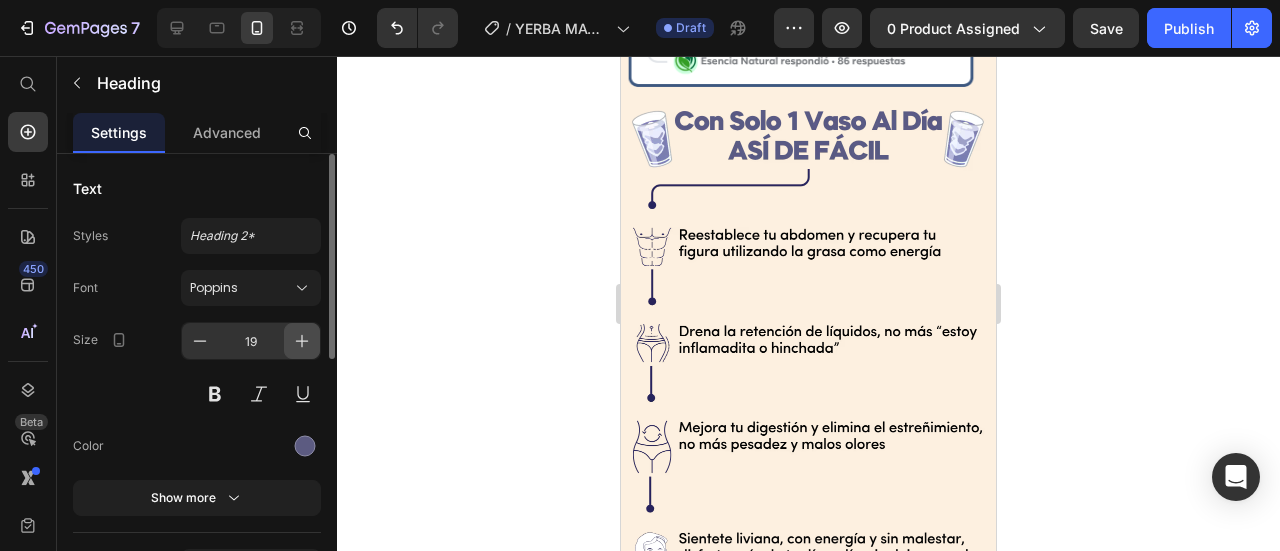 click 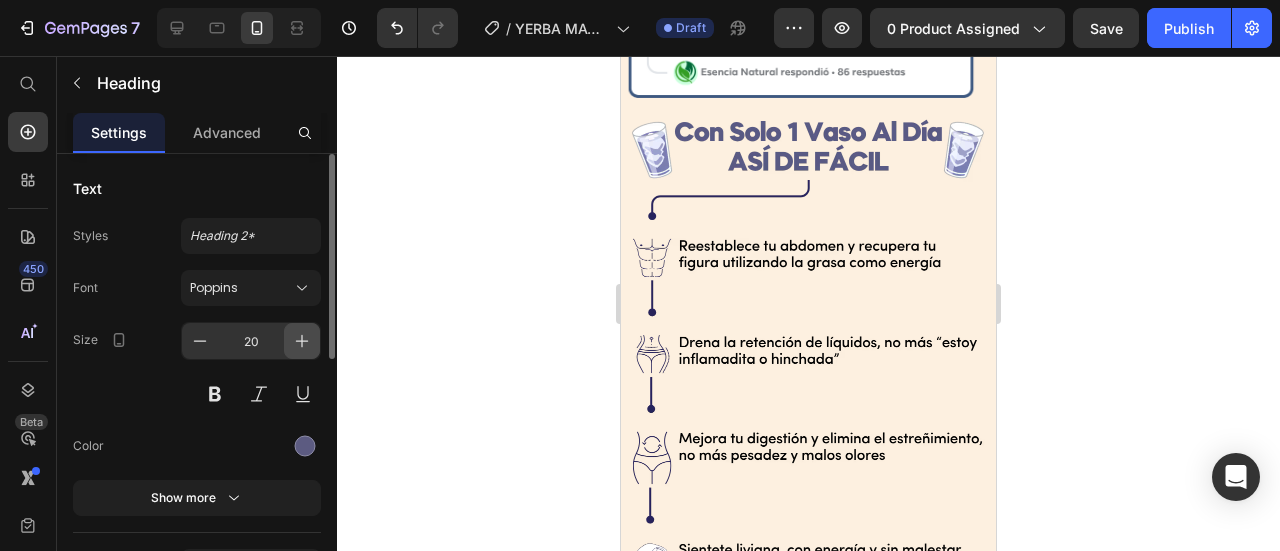 click 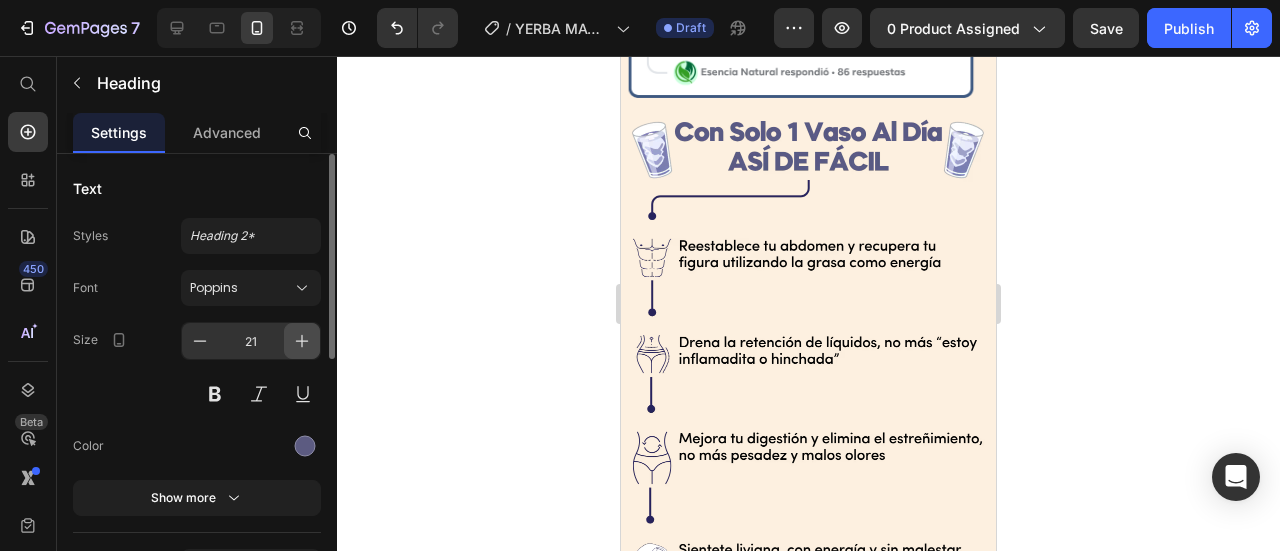click 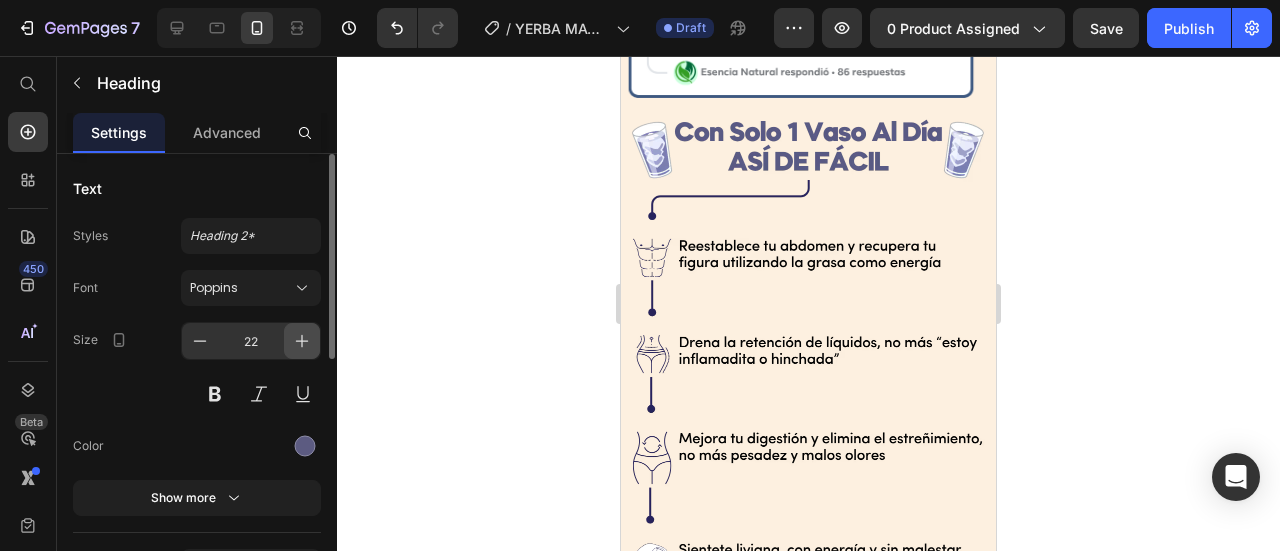 click 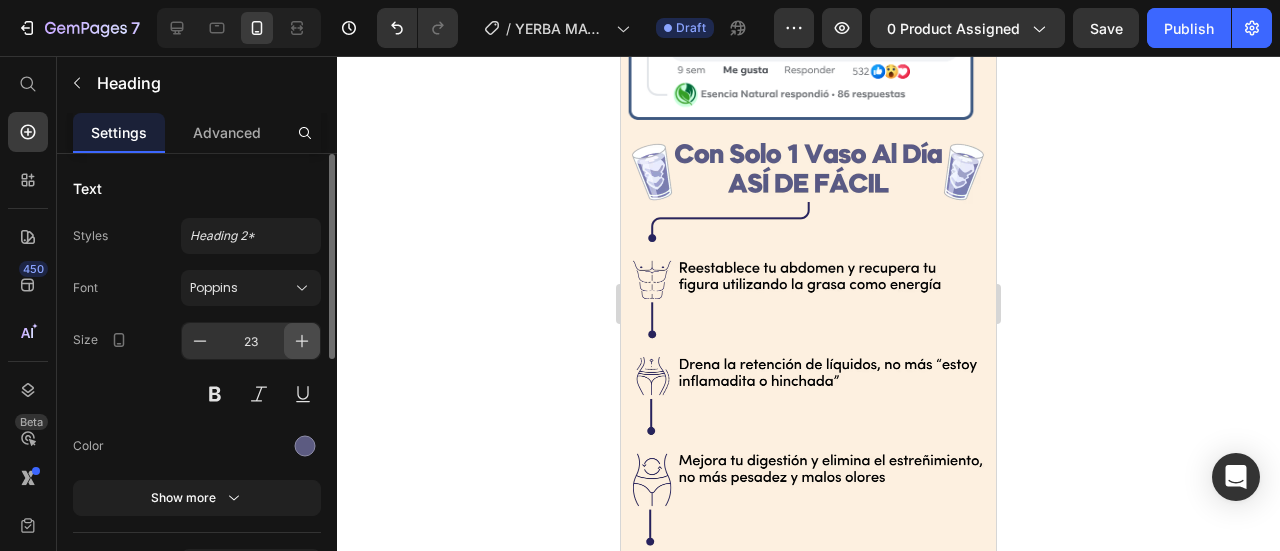 click 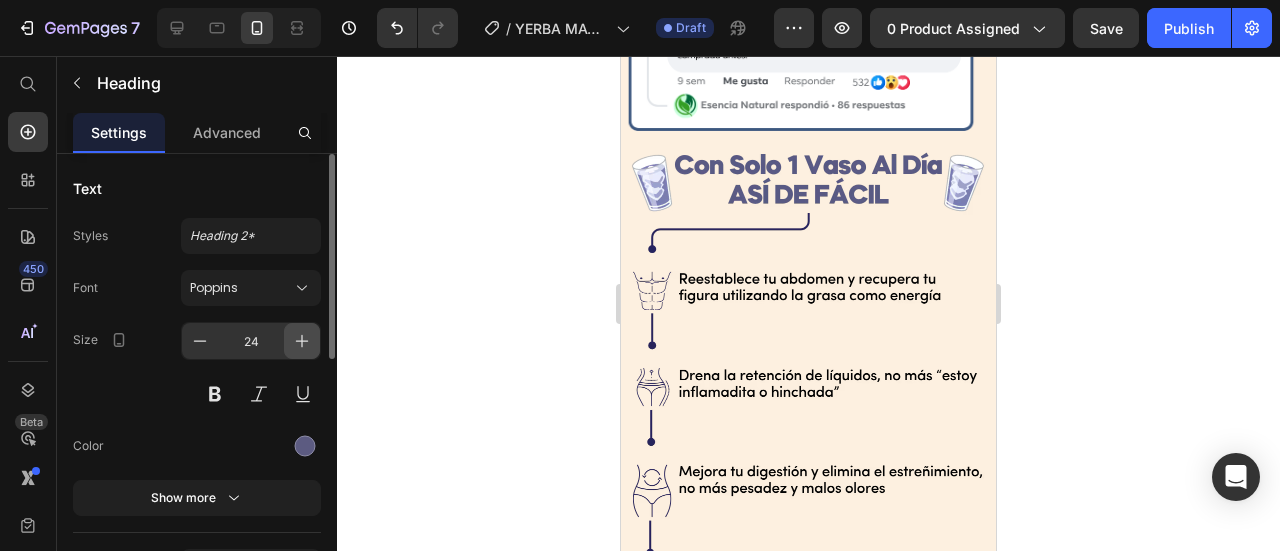 click 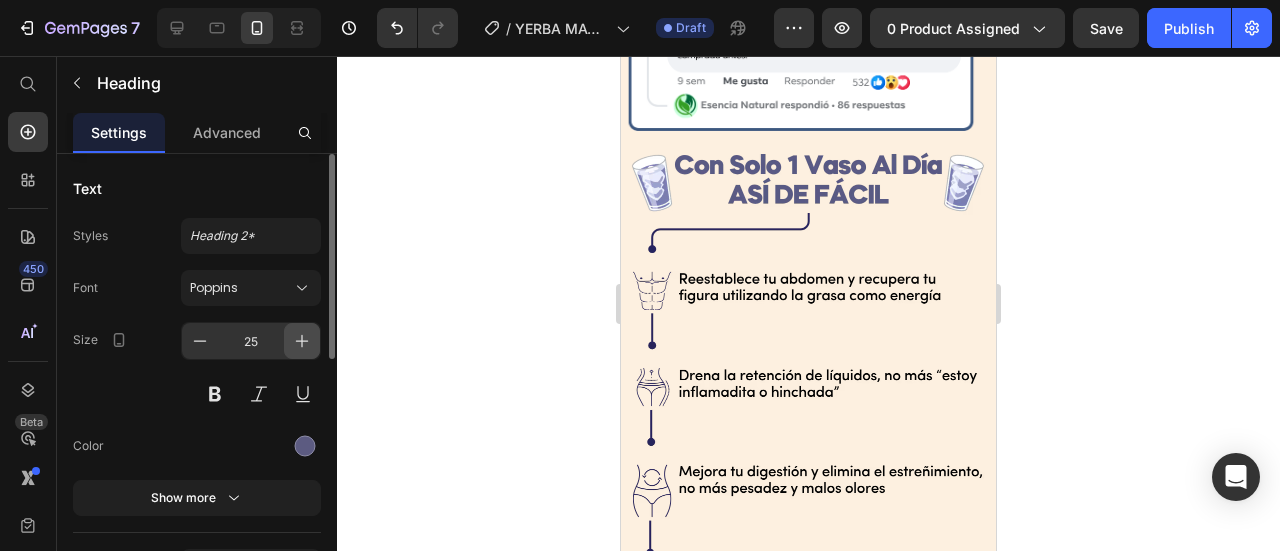 click 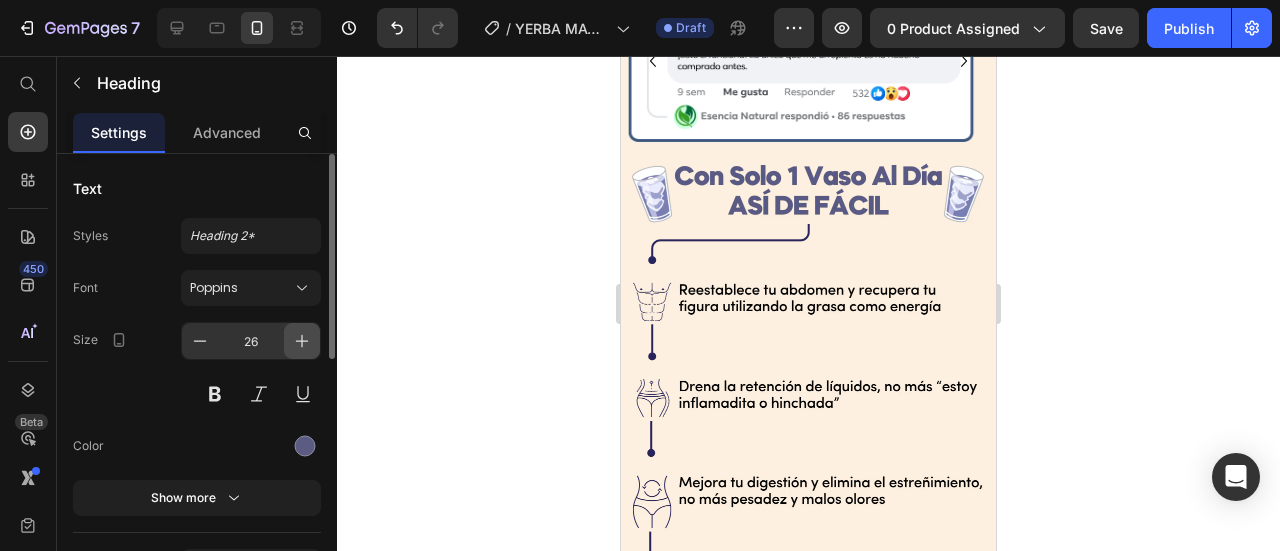 click 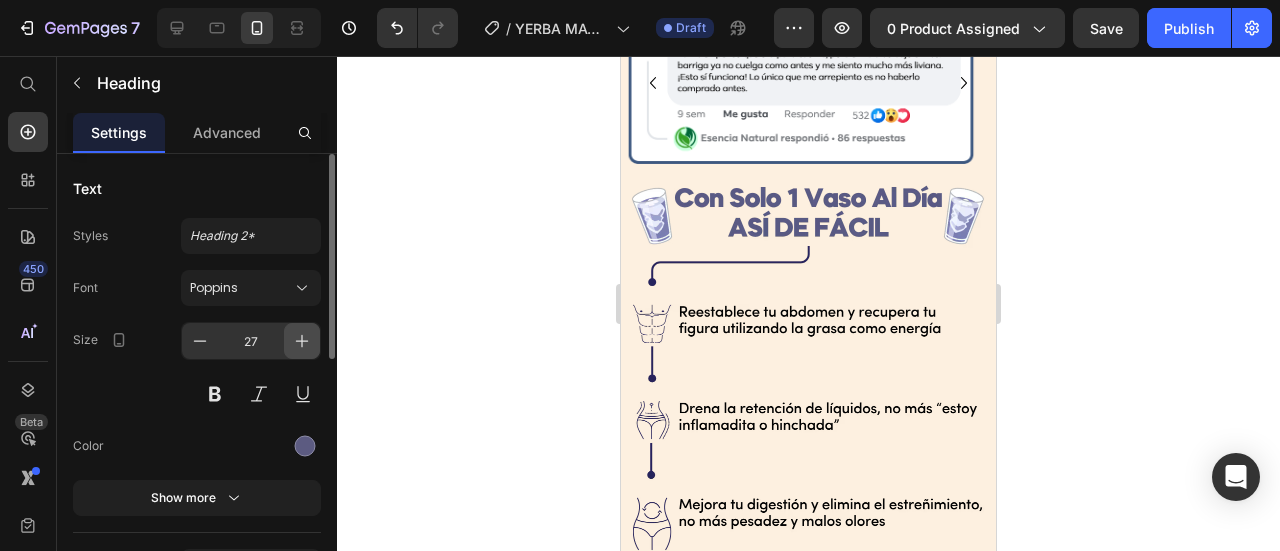 click 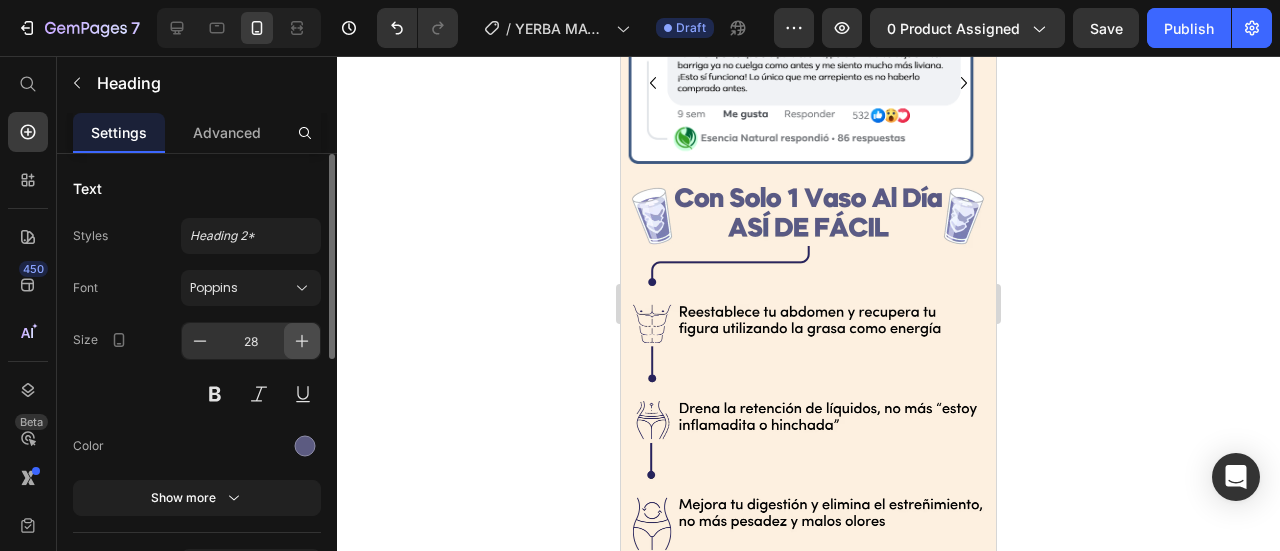 click at bounding box center (302, 341) 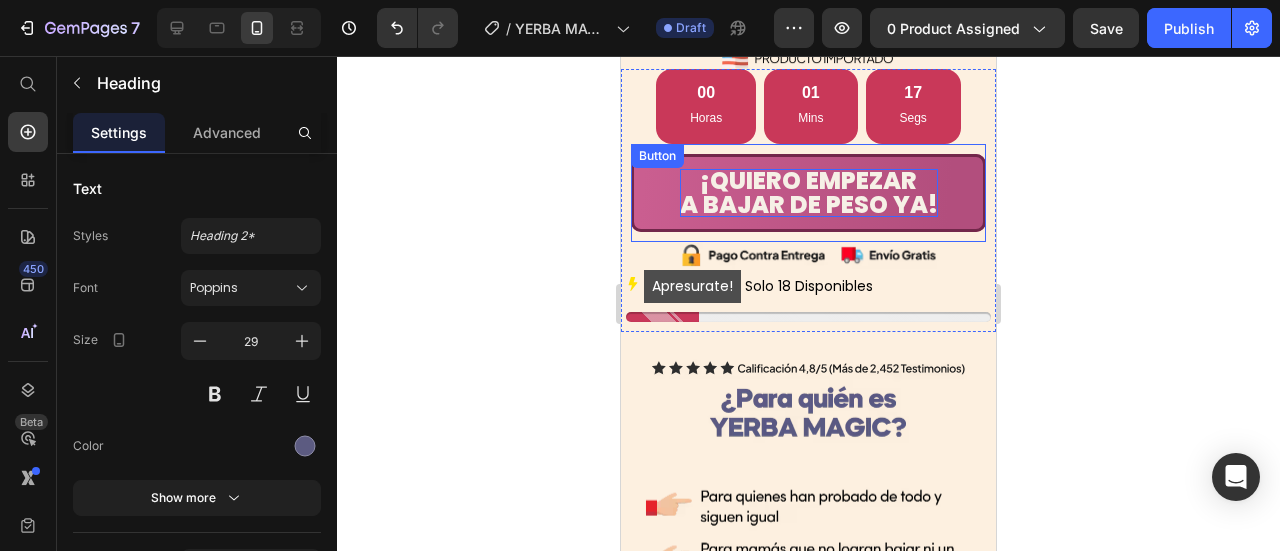 scroll, scrollTop: 2206, scrollLeft: 0, axis: vertical 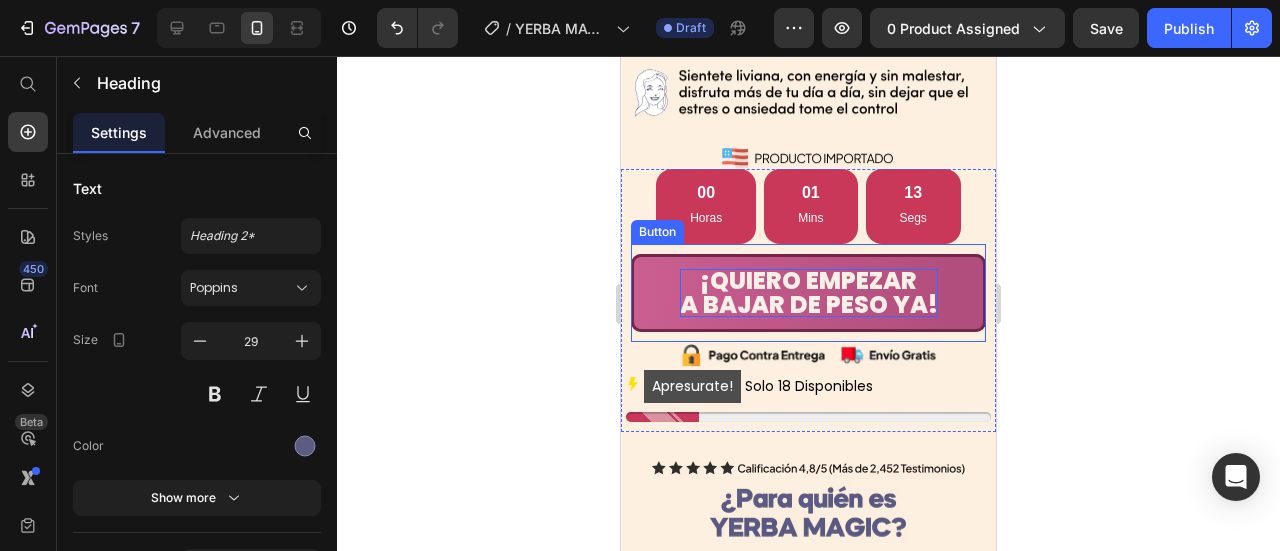 click on "A BAJAR DE PESO YA!" at bounding box center (809, 304) 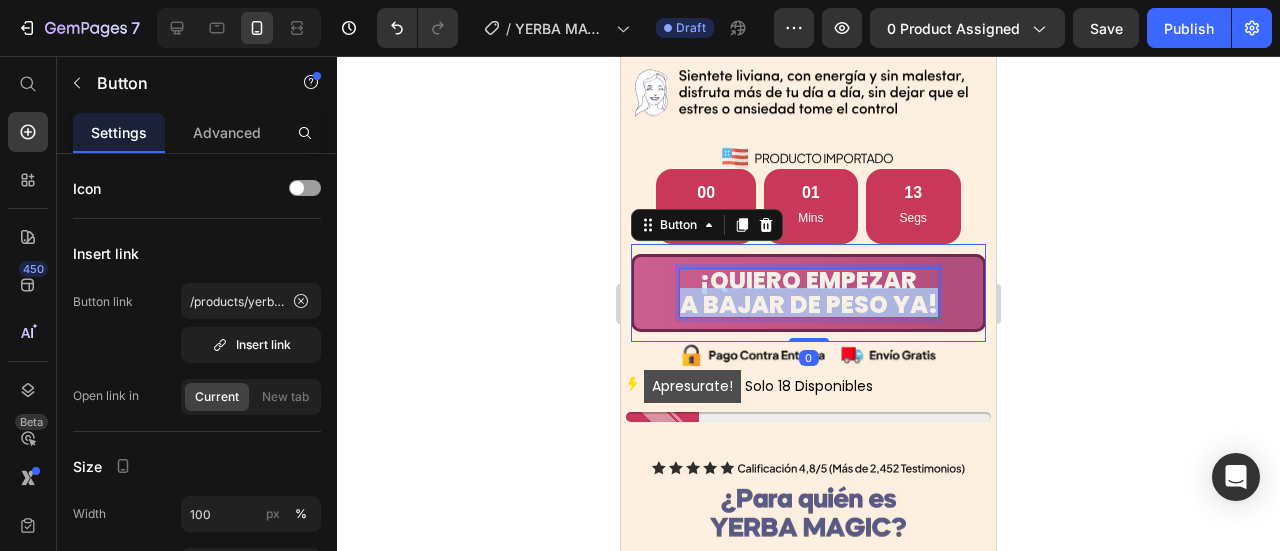 click on "A BAJAR DE PESO YA!" at bounding box center (809, 304) 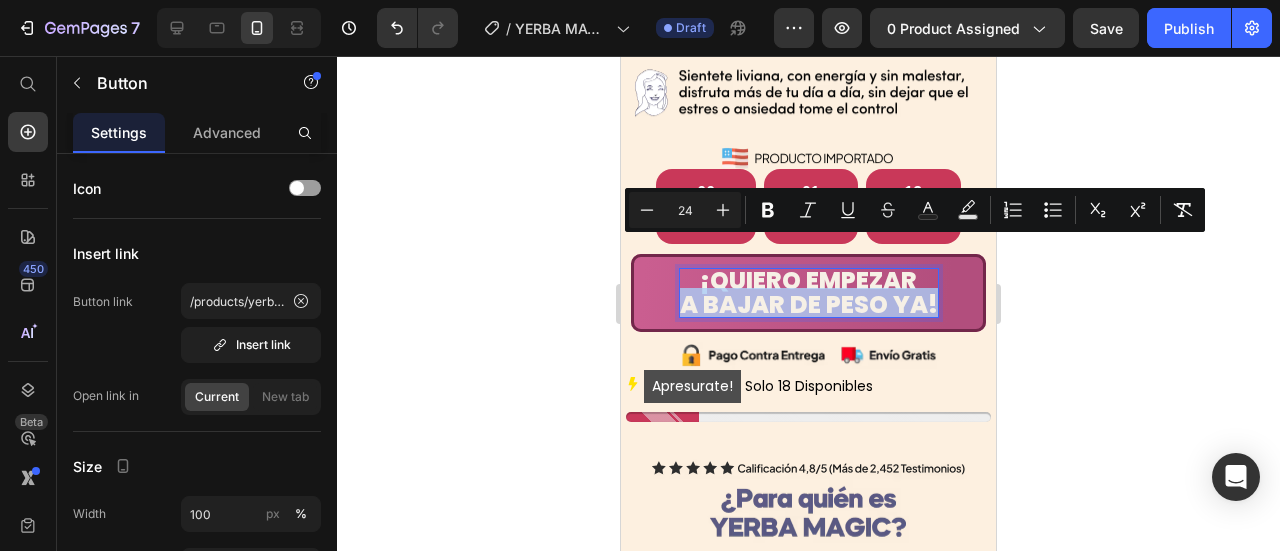 click on "A BAJAR DE PESO YA!" at bounding box center (809, 304) 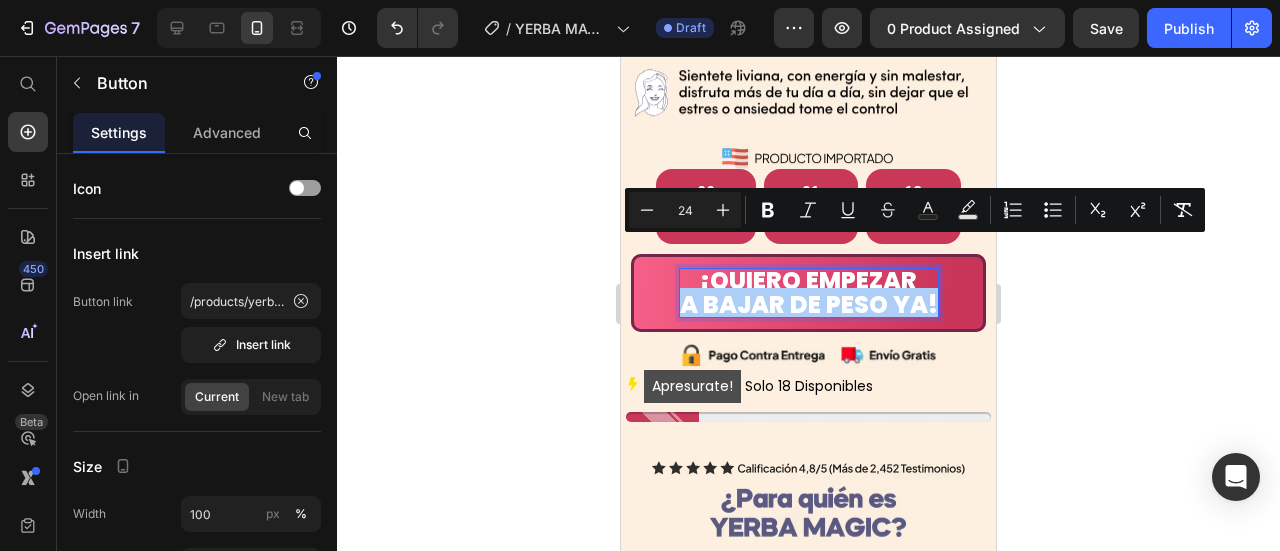 click 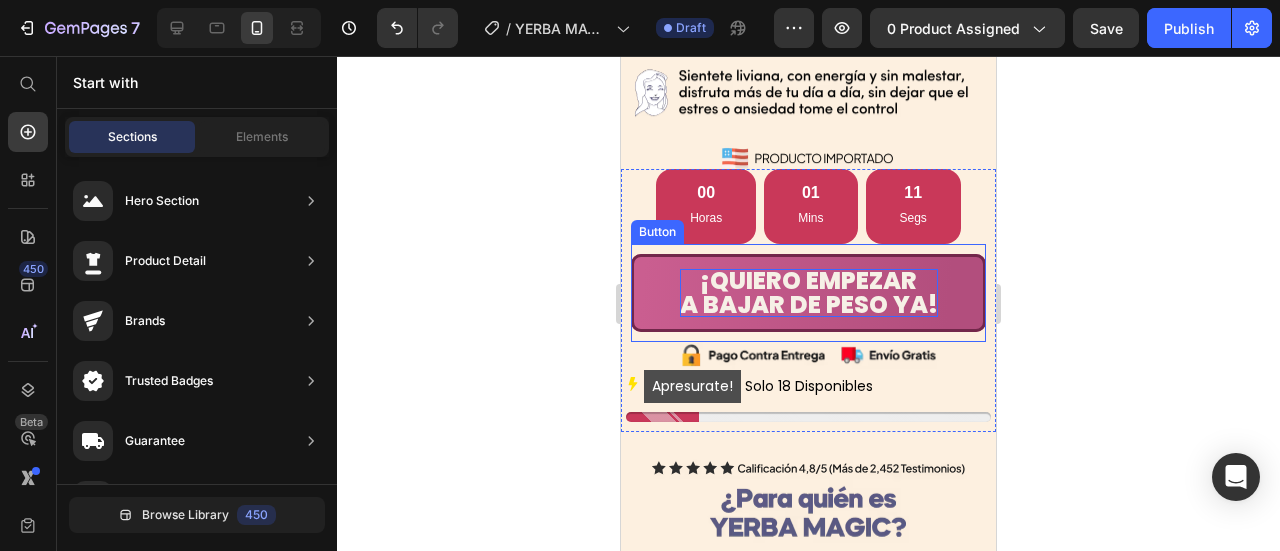 click on "¡QUIERO EMPEZAR" at bounding box center [808, 280] 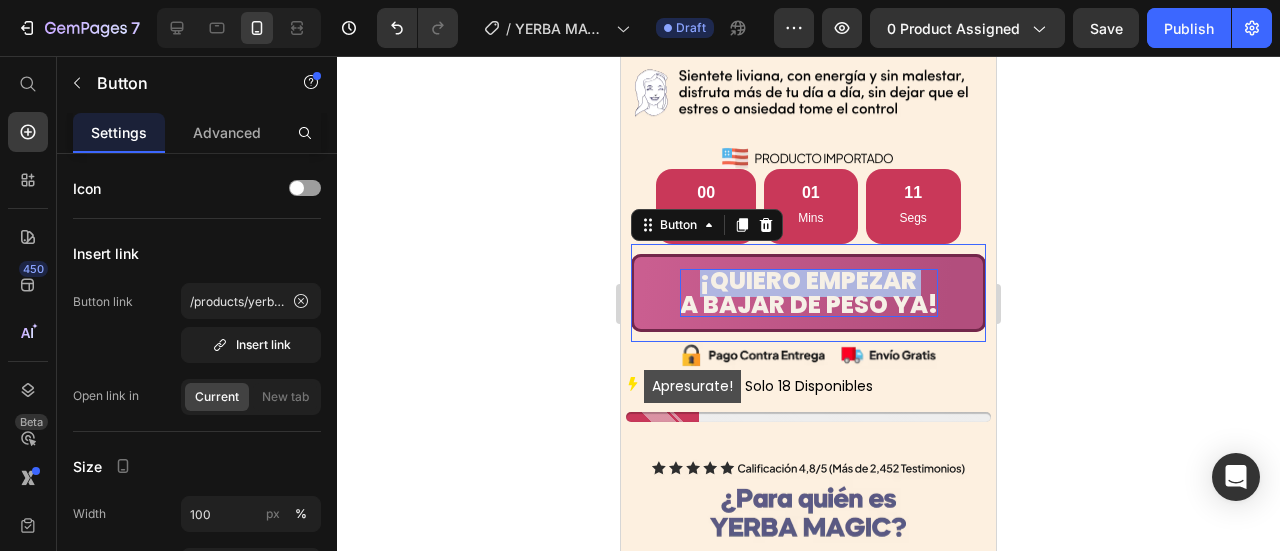 click on "¡QUIERO EMPEZAR" at bounding box center [808, 280] 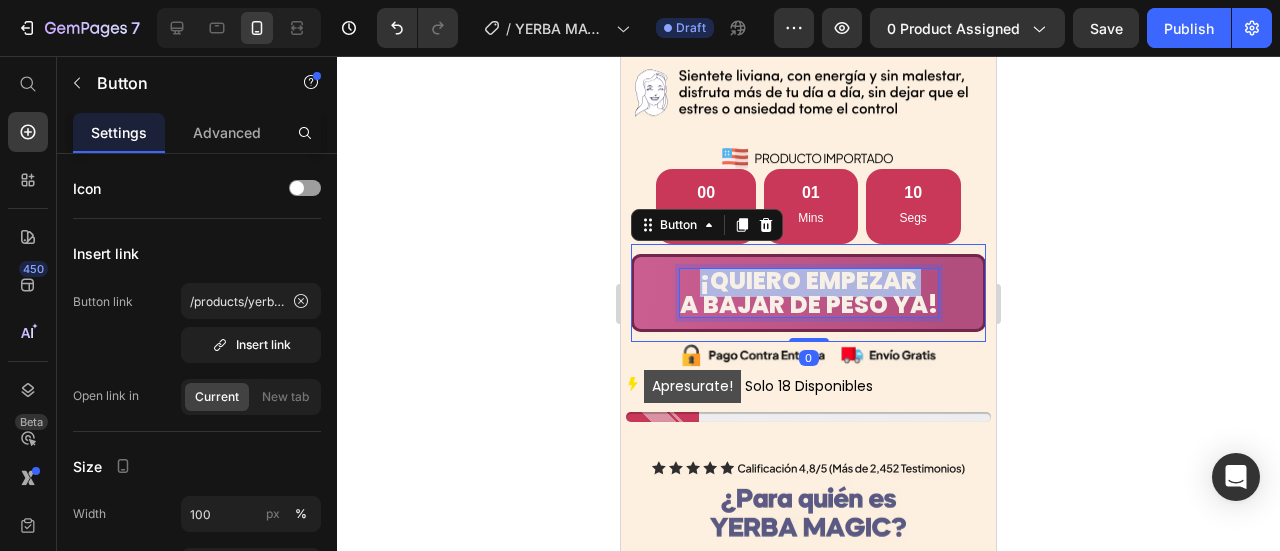 click on "¡QUIERO EMPEZAR" at bounding box center [808, 280] 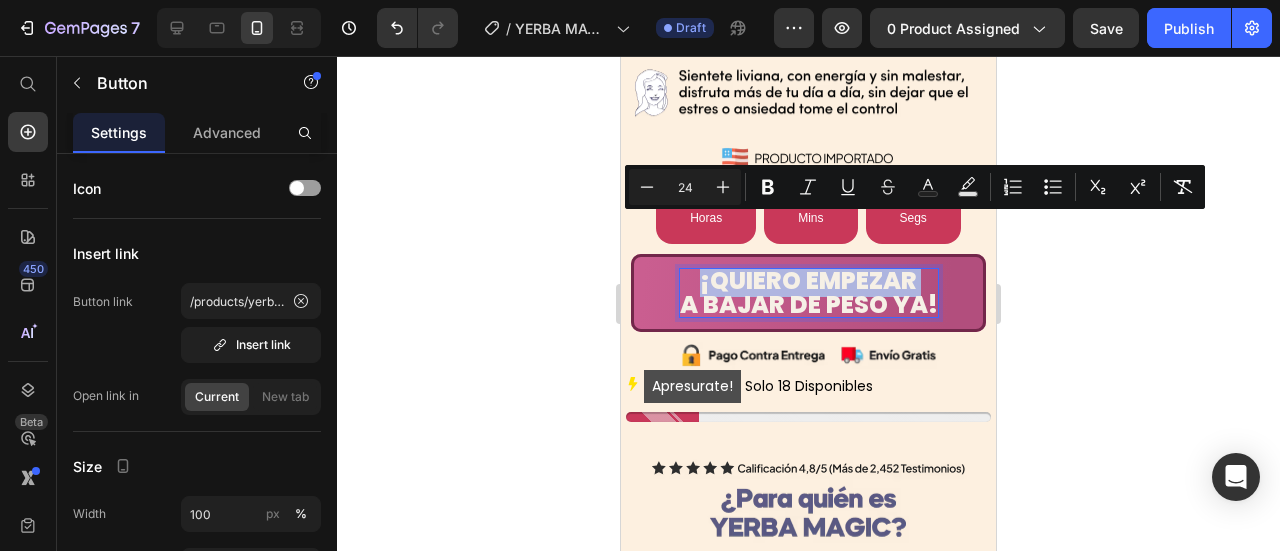 click on "¡QUIERO EMPEZAR A BAJAR DE PESO YA!" at bounding box center [809, 293] 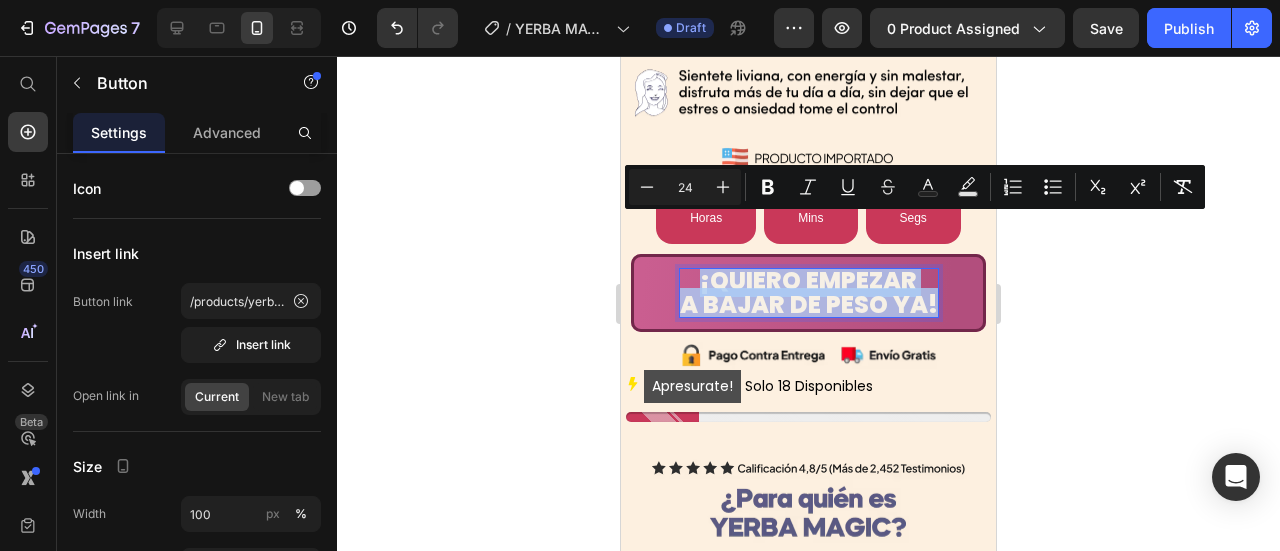 drag, startPoint x: 682, startPoint y: 234, endPoint x: 953, endPoint y: 281, distance: 275.04544 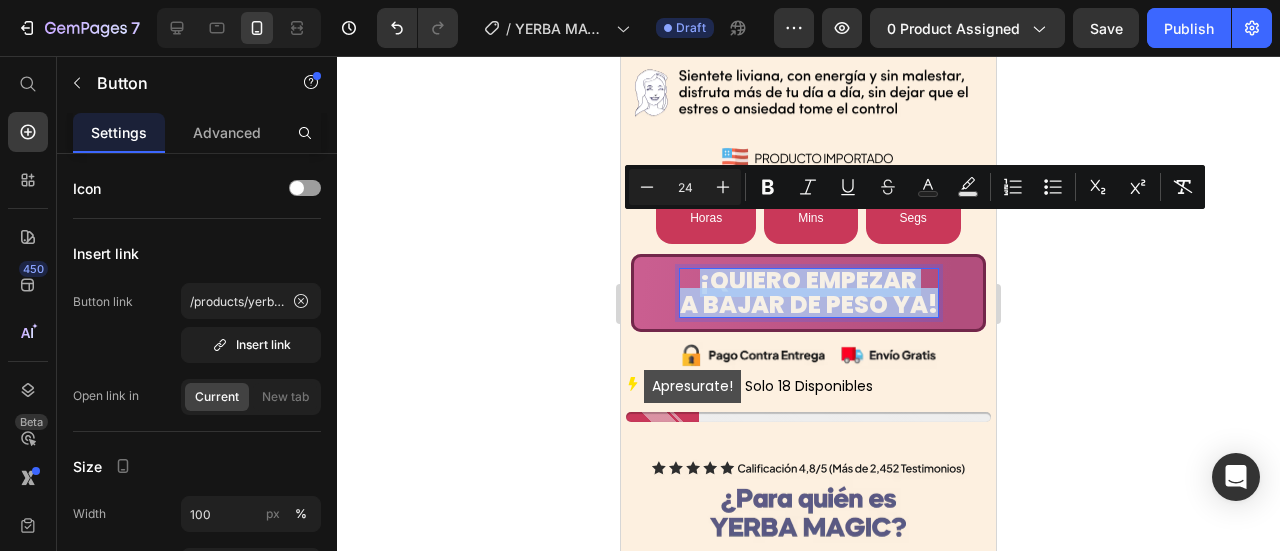 click on "¡QUIERO EMPEZAR A BAJAR DE PESO YA!" at bounding box center [808, 293] 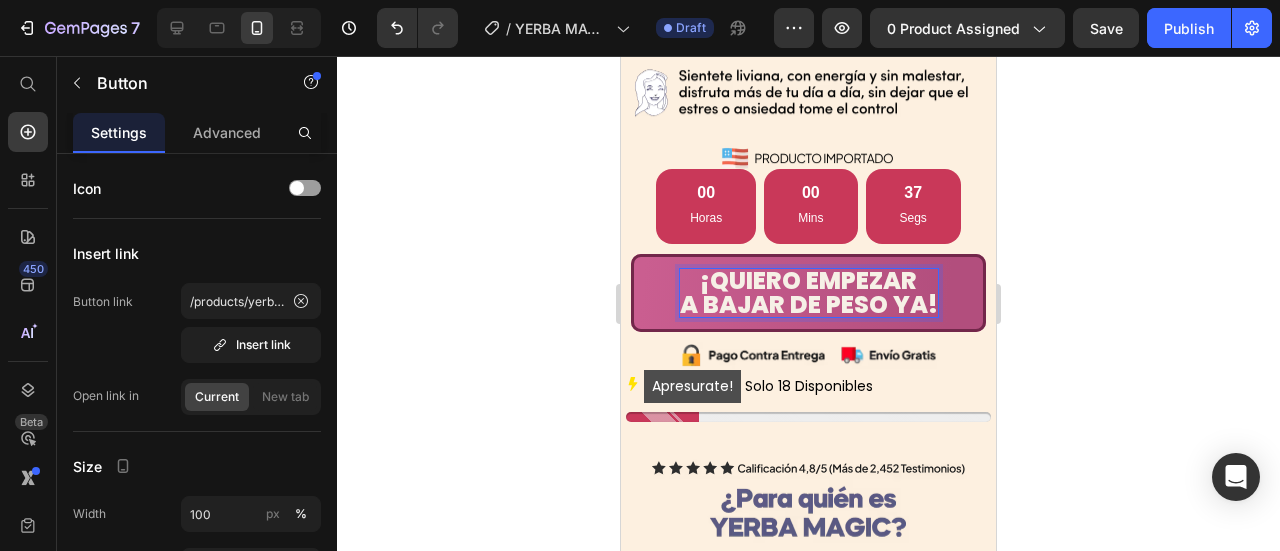 scroll, scrollTop: 4, scrollLeft: 0, axis: vertical 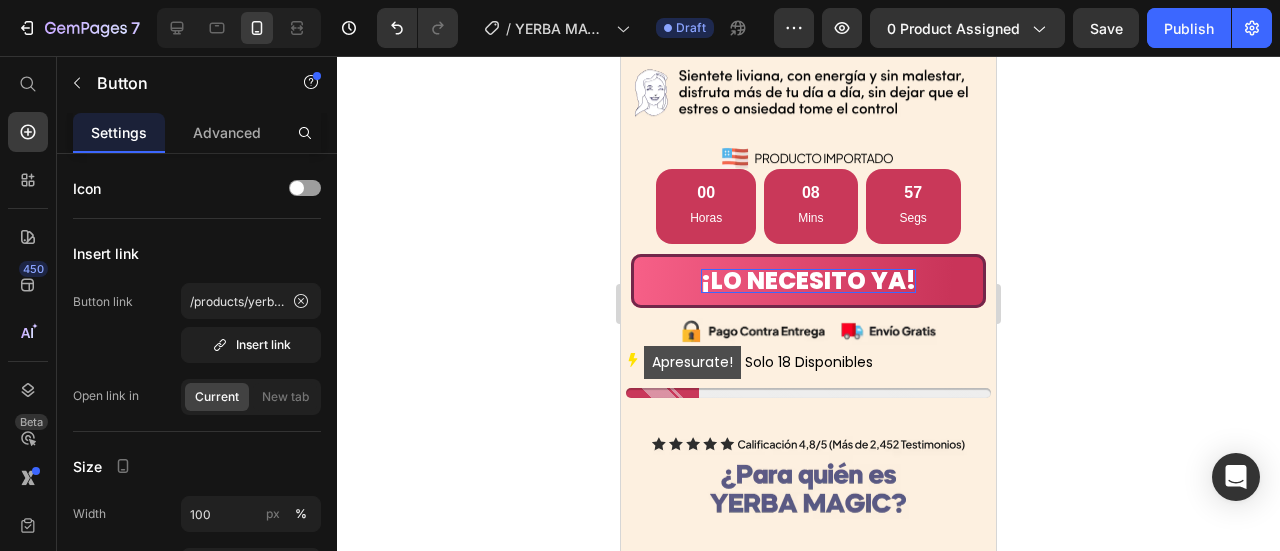 click 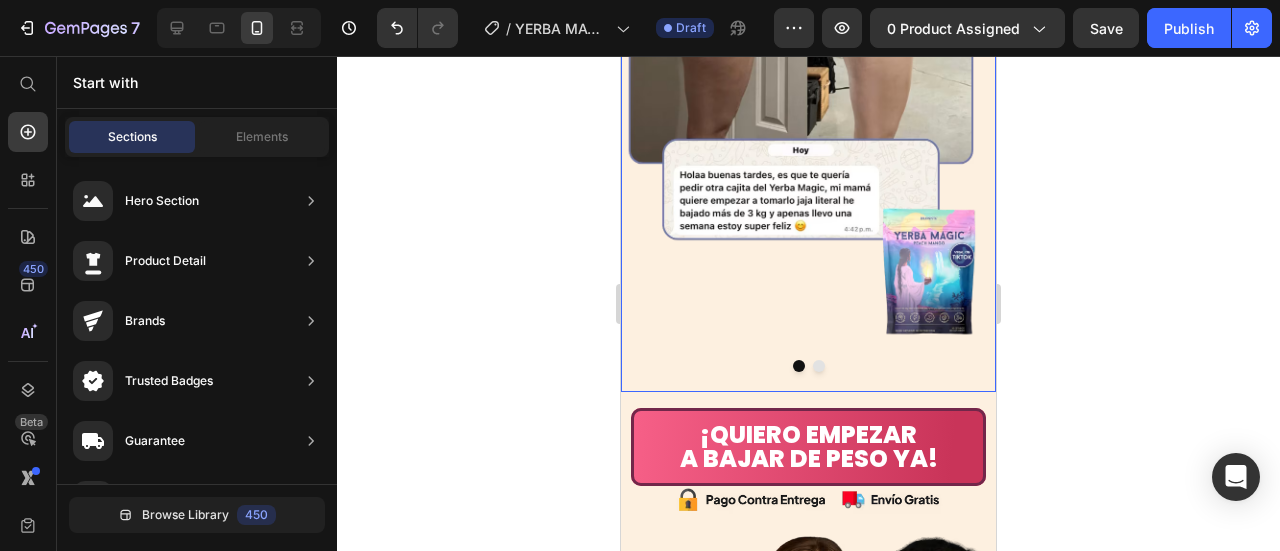 scroll, scrollTop: 3306, scrollLeft: 0, axis: vertical 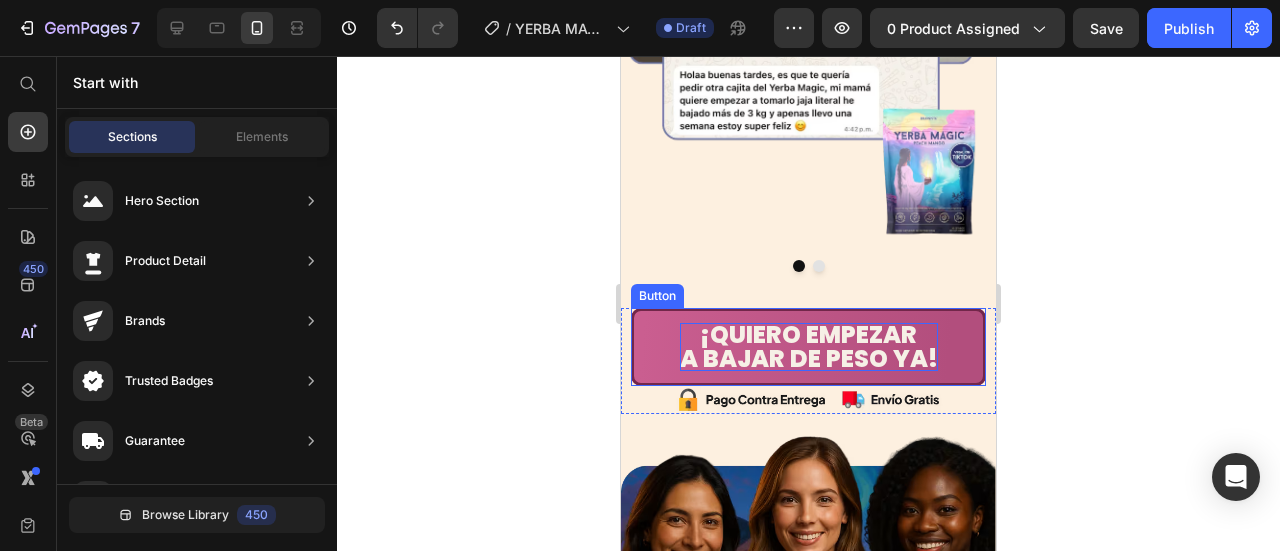click on "A BAJAR DE PESO YA!" at bounding box center (809, 358) 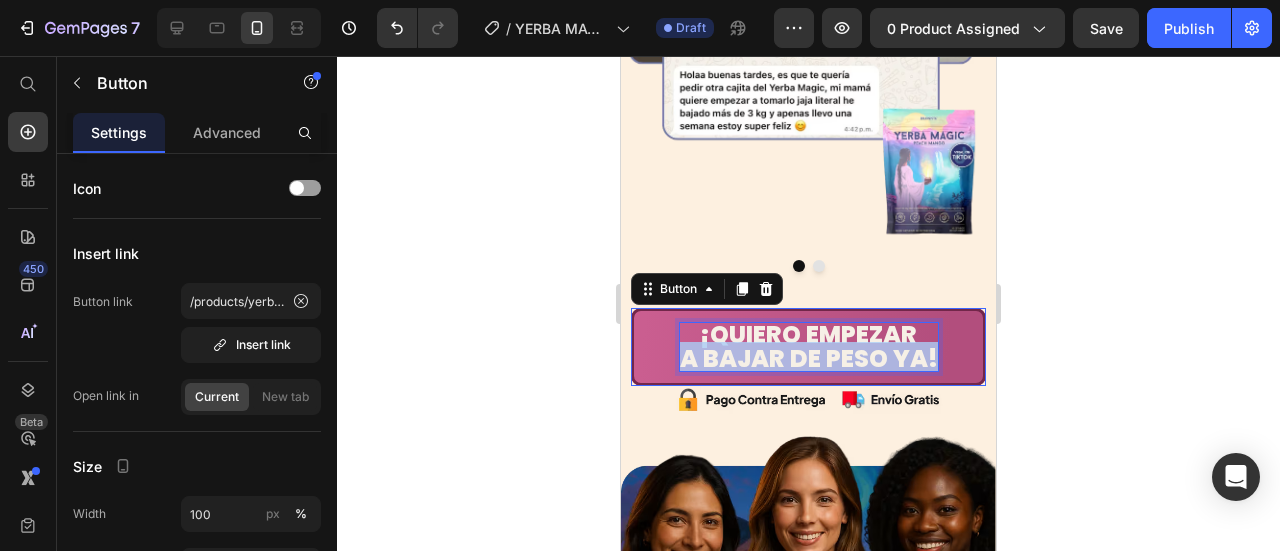 click on "A BAJAR DE PESO YA!" at bounding box center [809, 358] 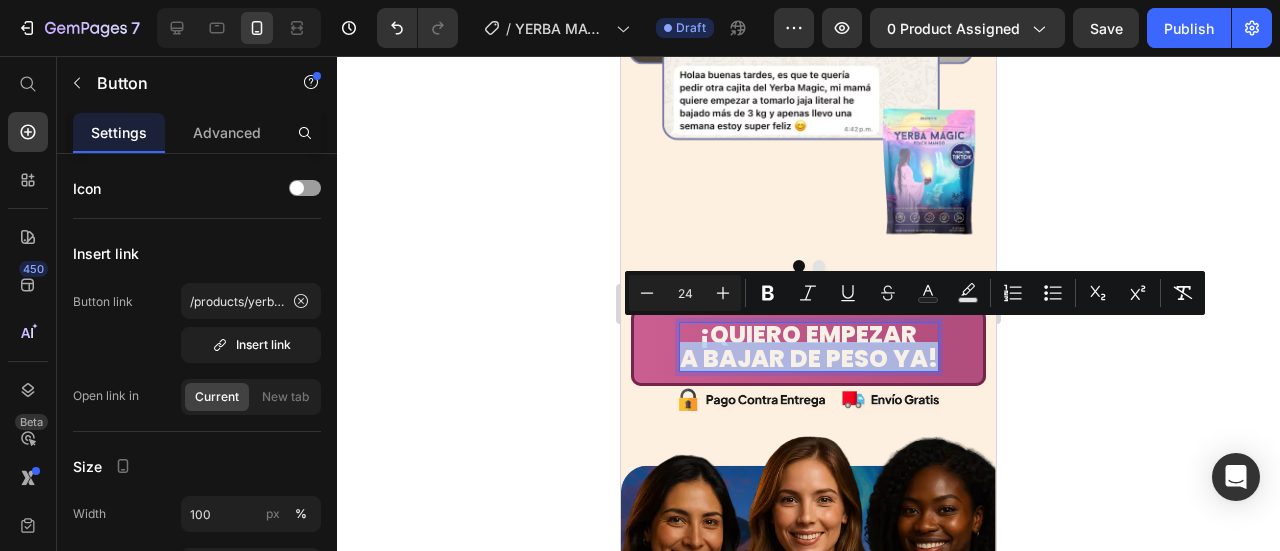click on "A BAJAR DE PESO YA!" at bounding box center (809, 358) 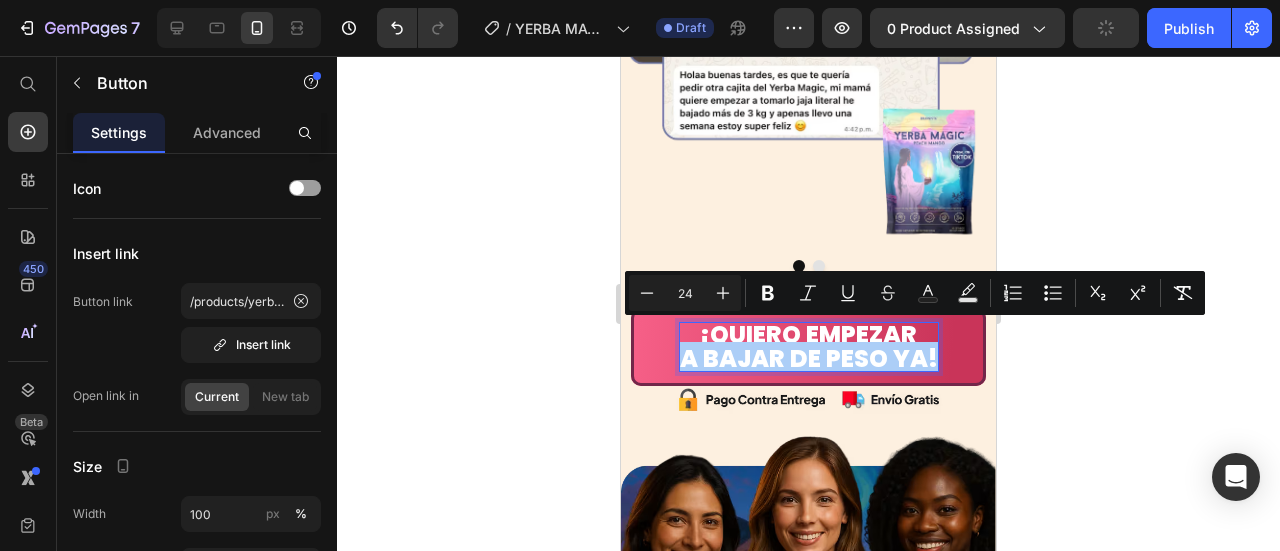 click 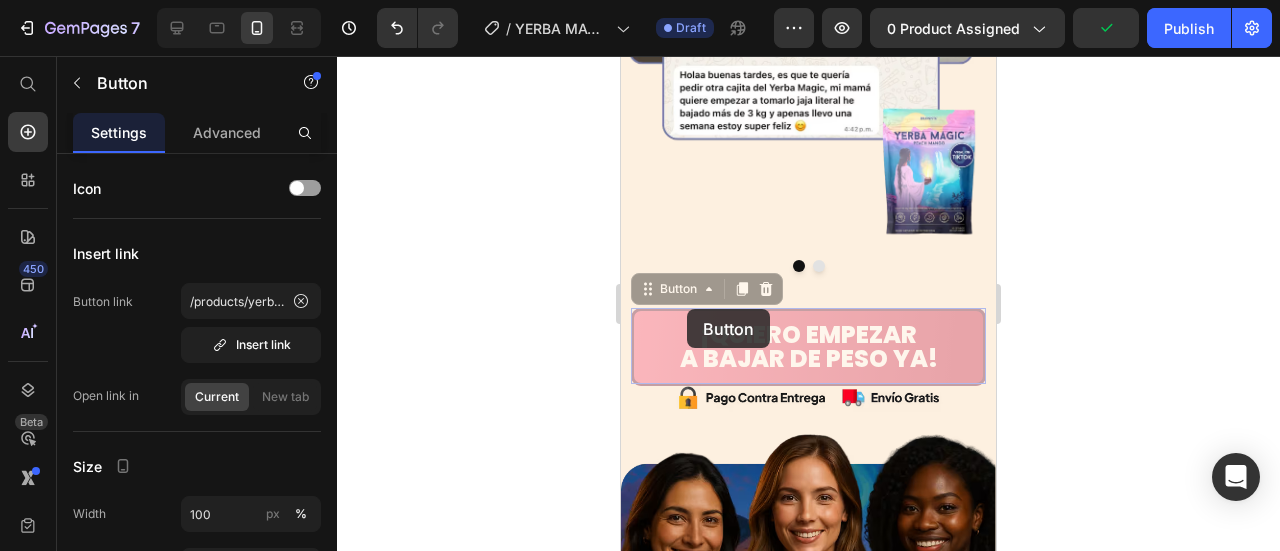 drag, startPoint x: 687, startPoint y: 309, endPoint x: 828, endPoint y: 328, distance: 142.27438 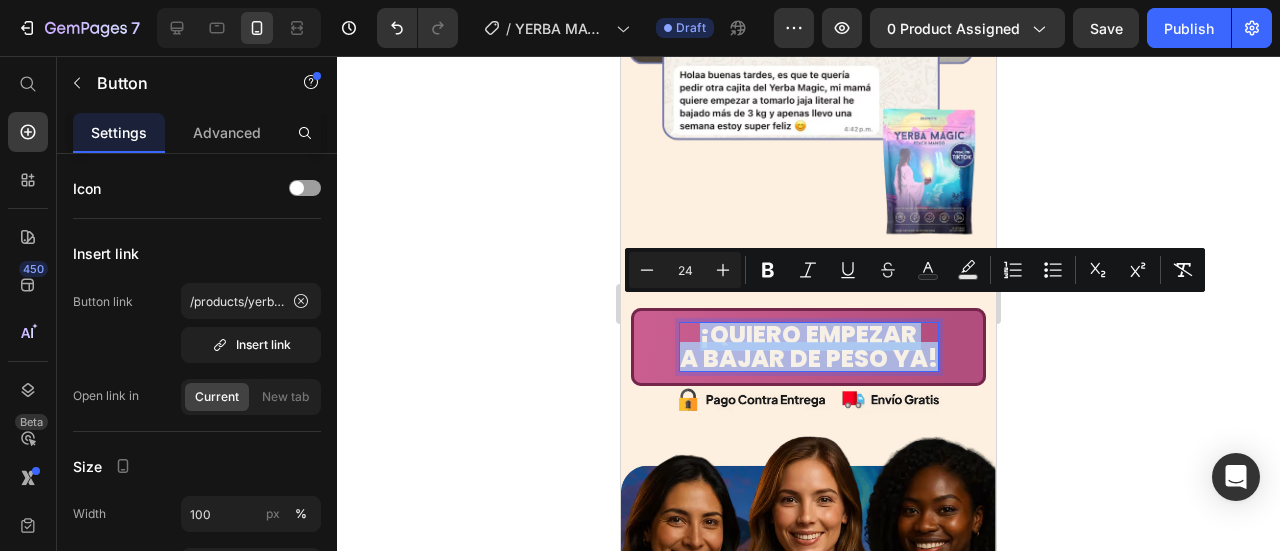 drag, startPoint x: 688, startPoint y: 313, endPoint x: 928, endPoint y: 355, distance: 243.6473 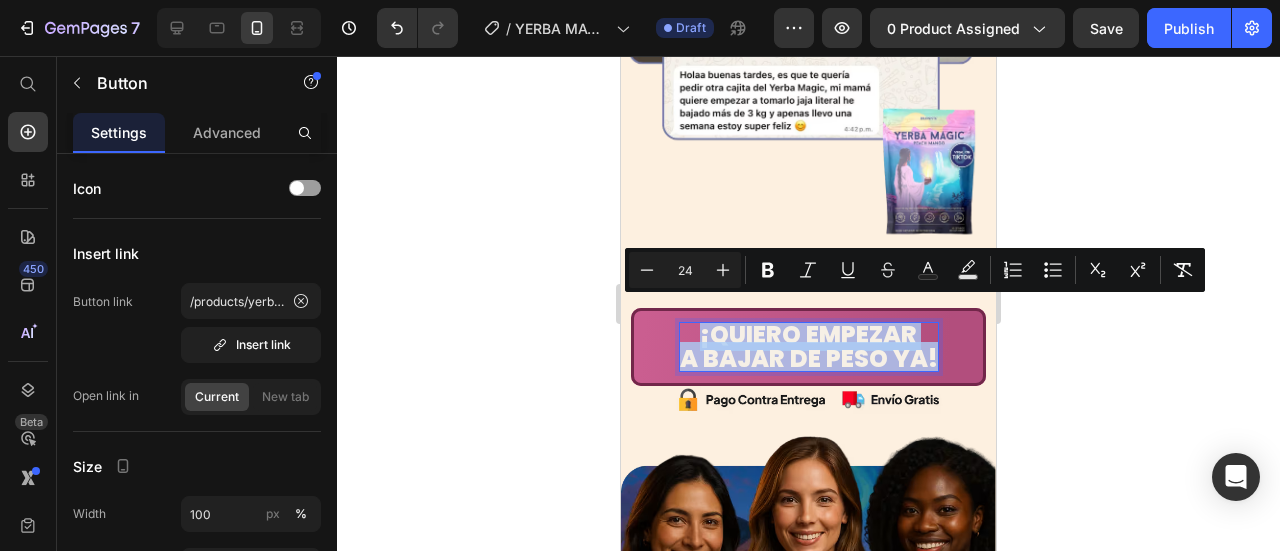 click on "¡QUIERO EMPEZAR A BAJAR DE PESO YA!" at bounding box center (808, 347) 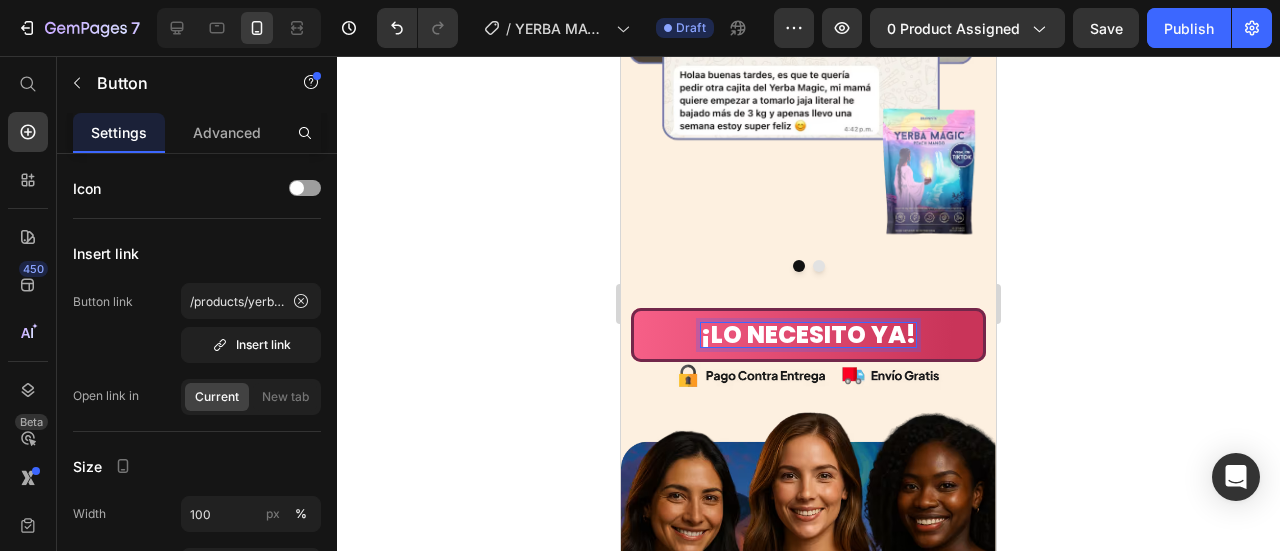click 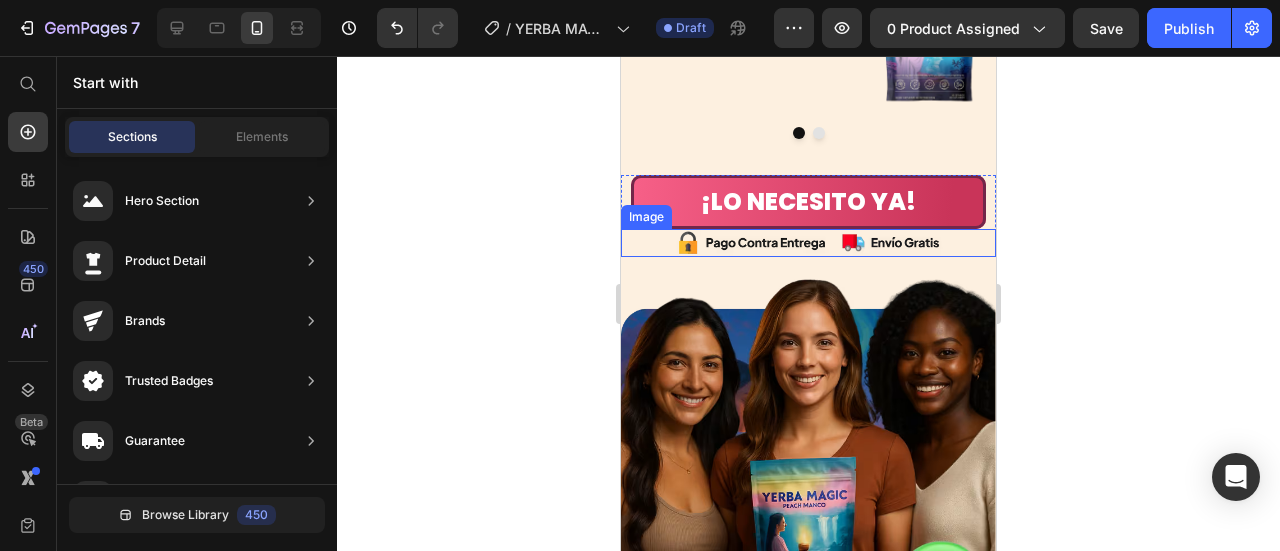 scroll, scrollTop: 3506, scrollLeft: 0, axis: vertical 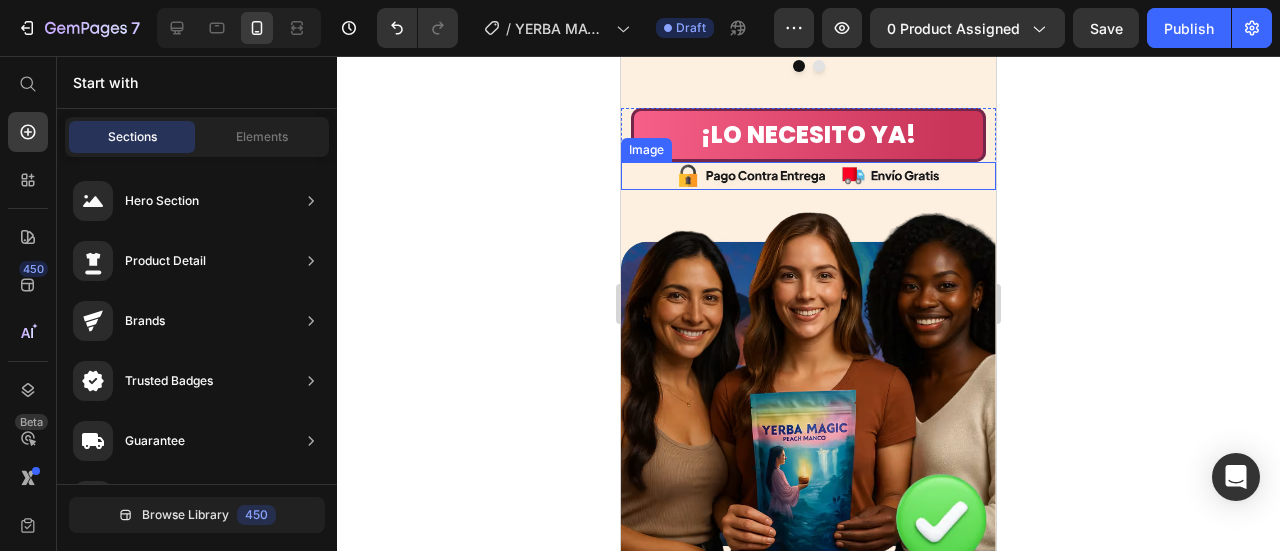 click at bounding box center [808, 176] 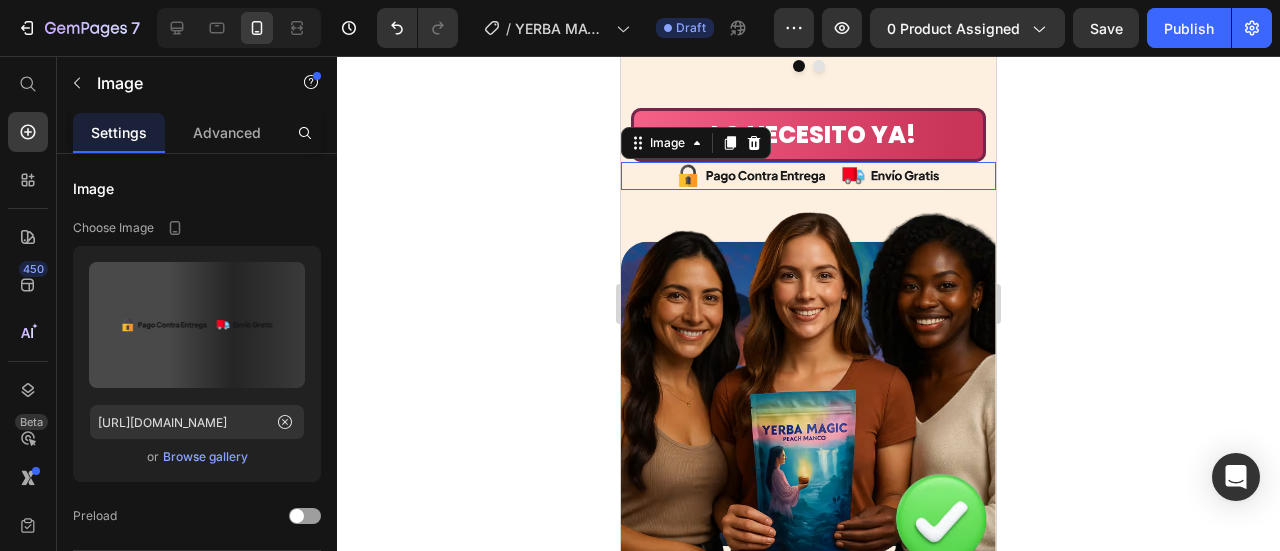 click at bounding box center (808, 176) 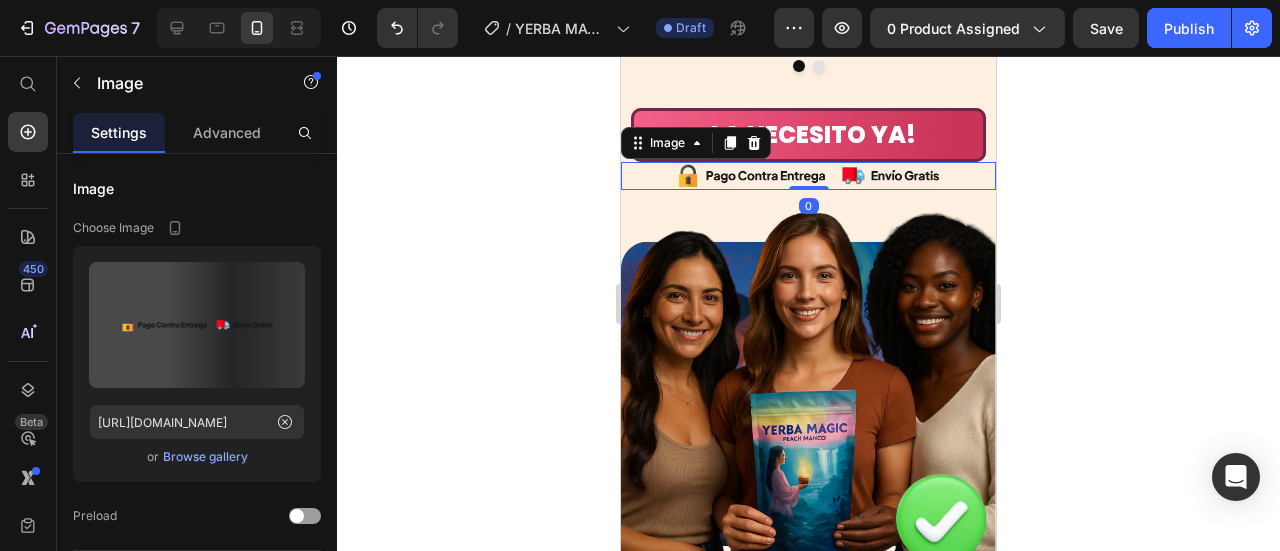 click at bounding box center (808, 176) 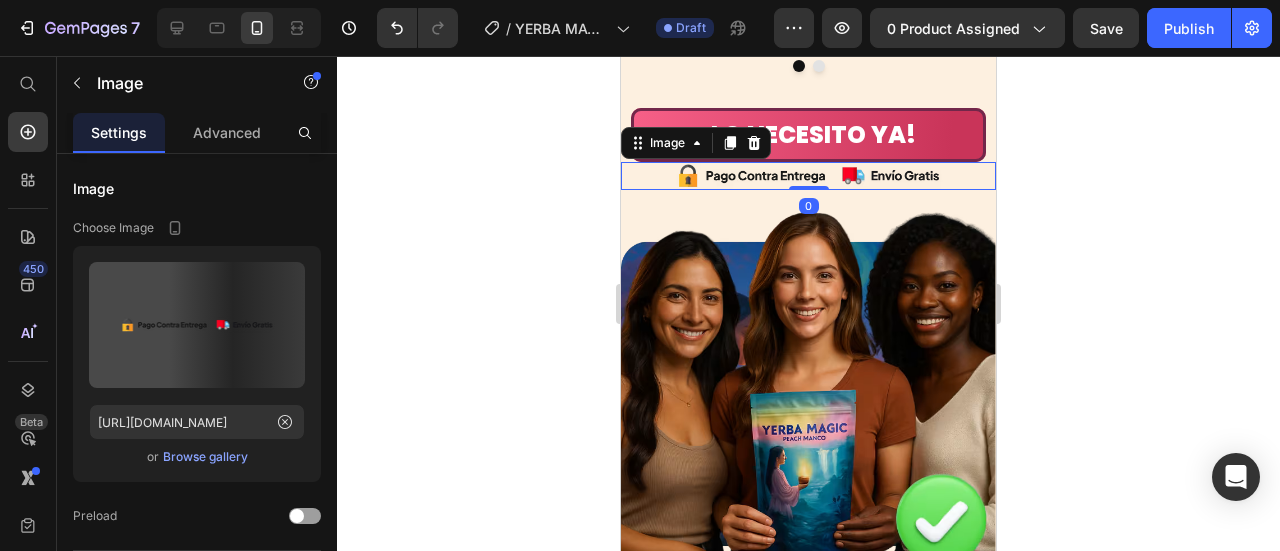 click at bounding box center (808, 176) 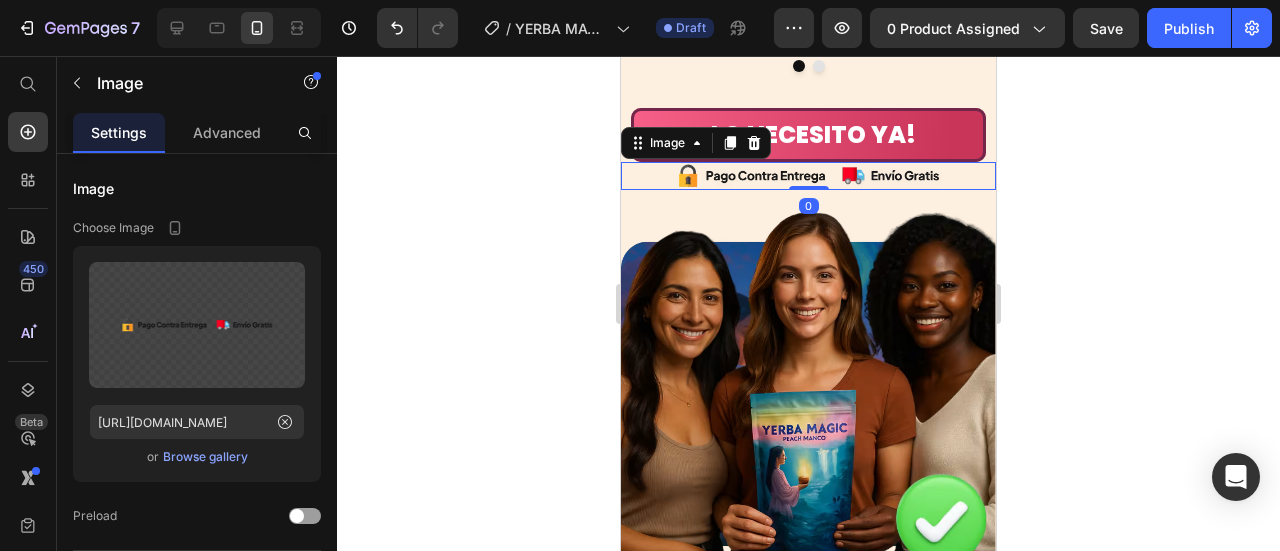 click at bounding box center [808, 176] 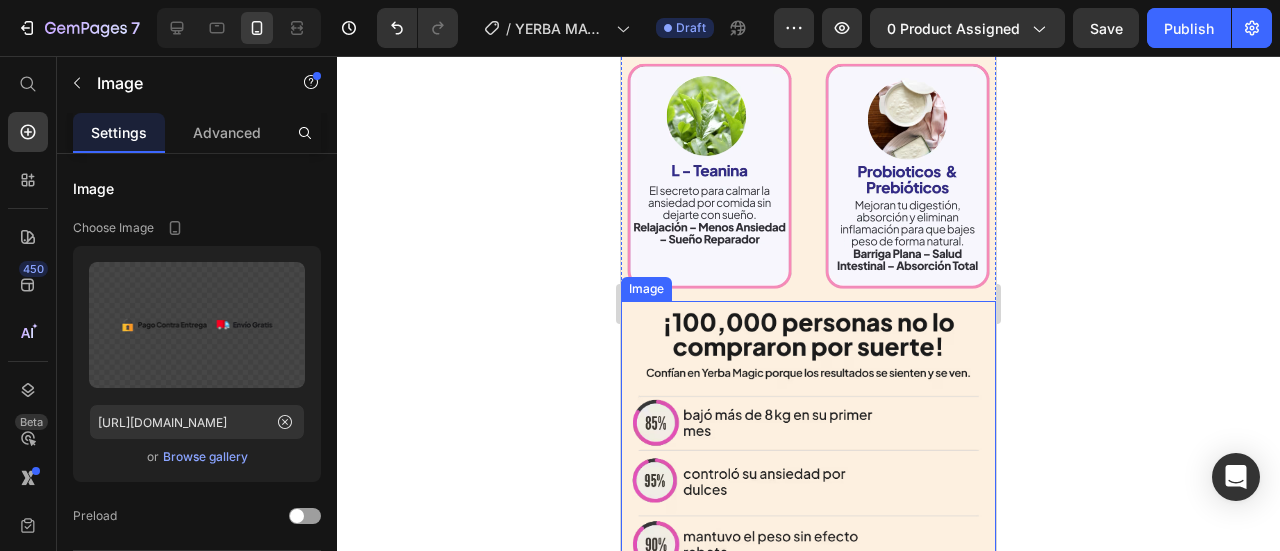 scroll, scrollTop: 3726, scrollLeft: 0, axis: vertical 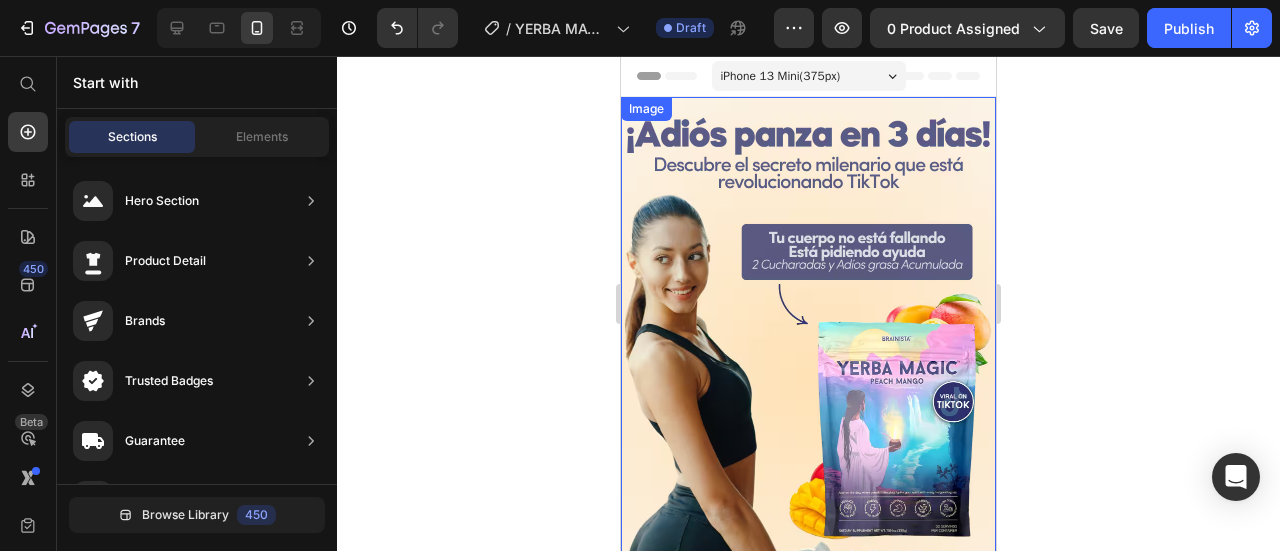 click at bounding box center (808, 378) 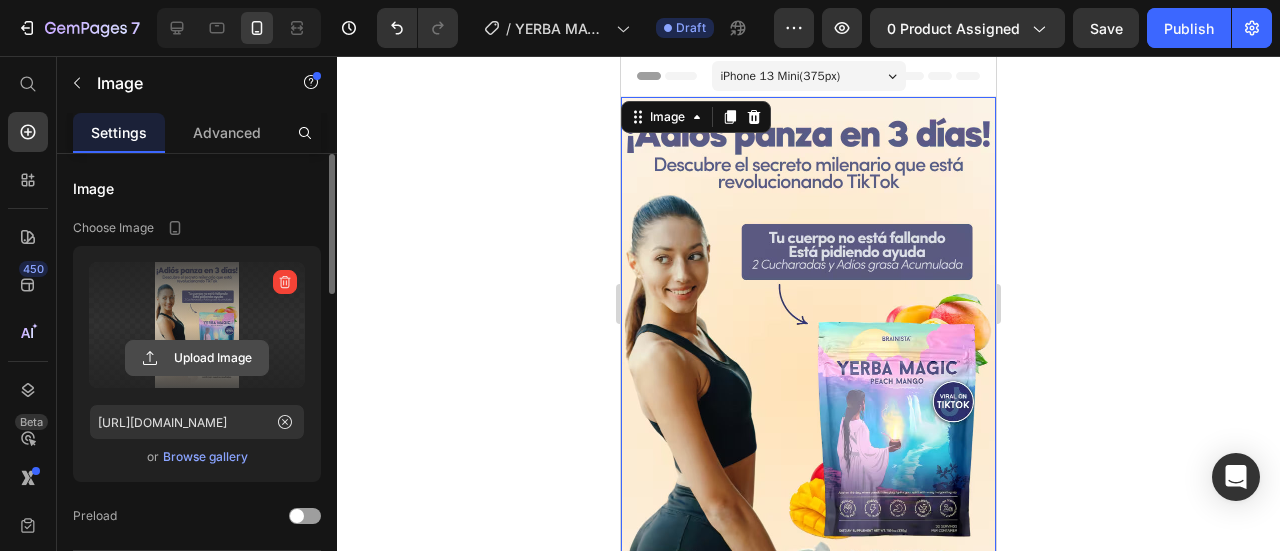 click 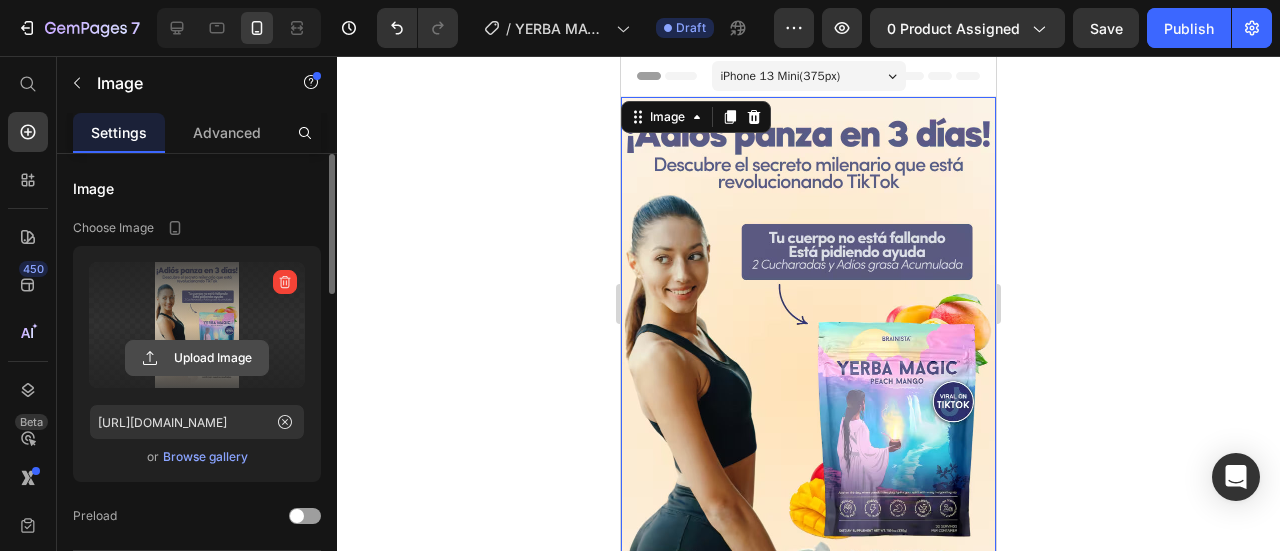 click 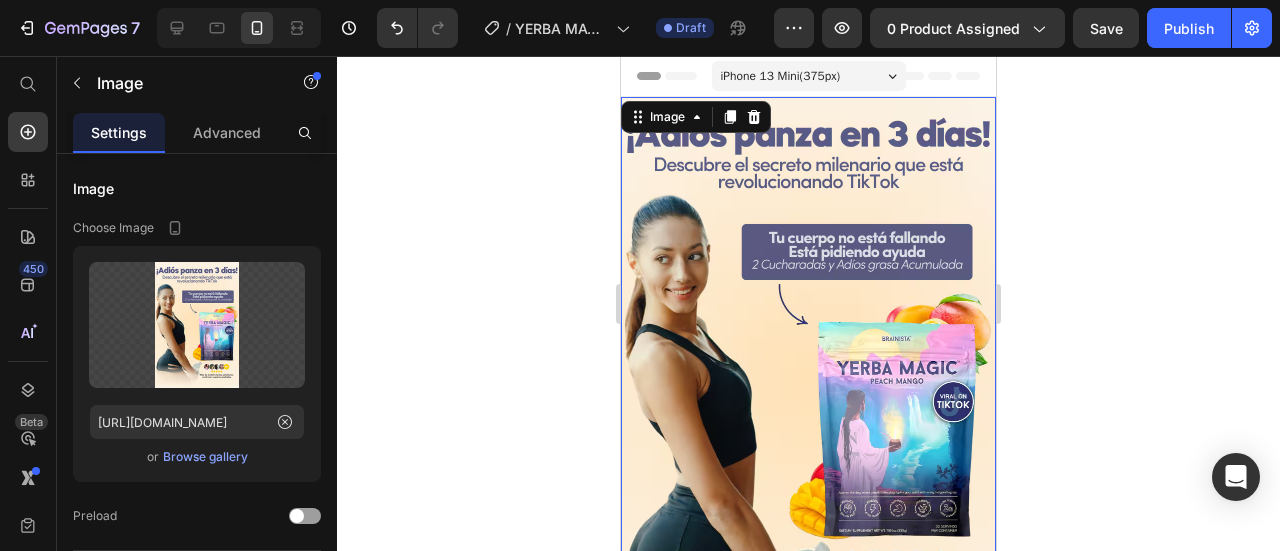 click at bounding box center (808, 378) 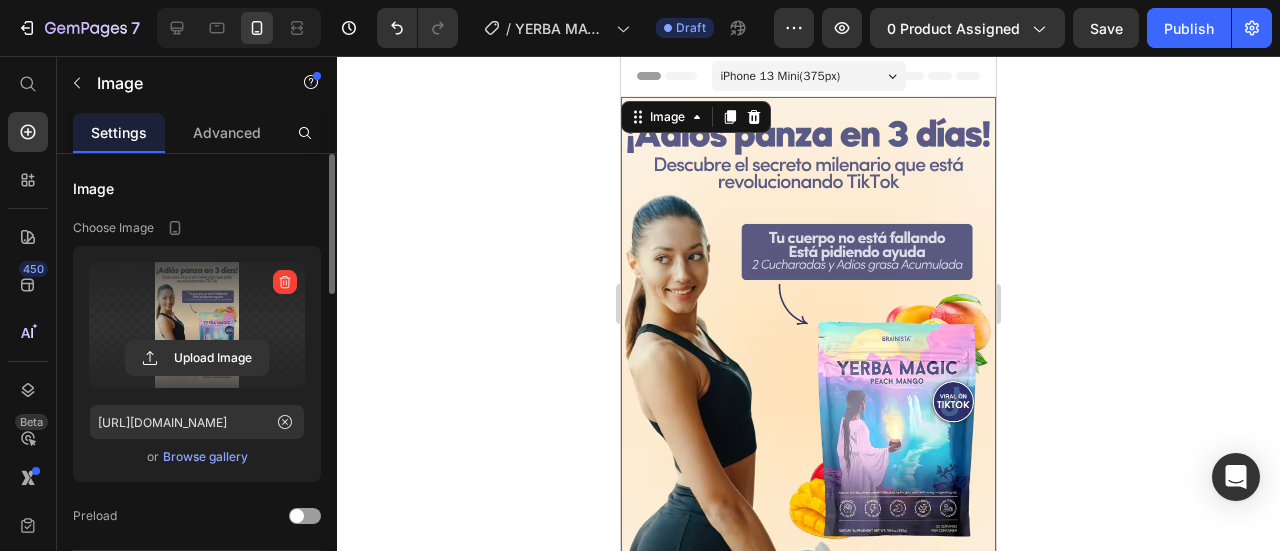 click at bounding box center [197, 325] 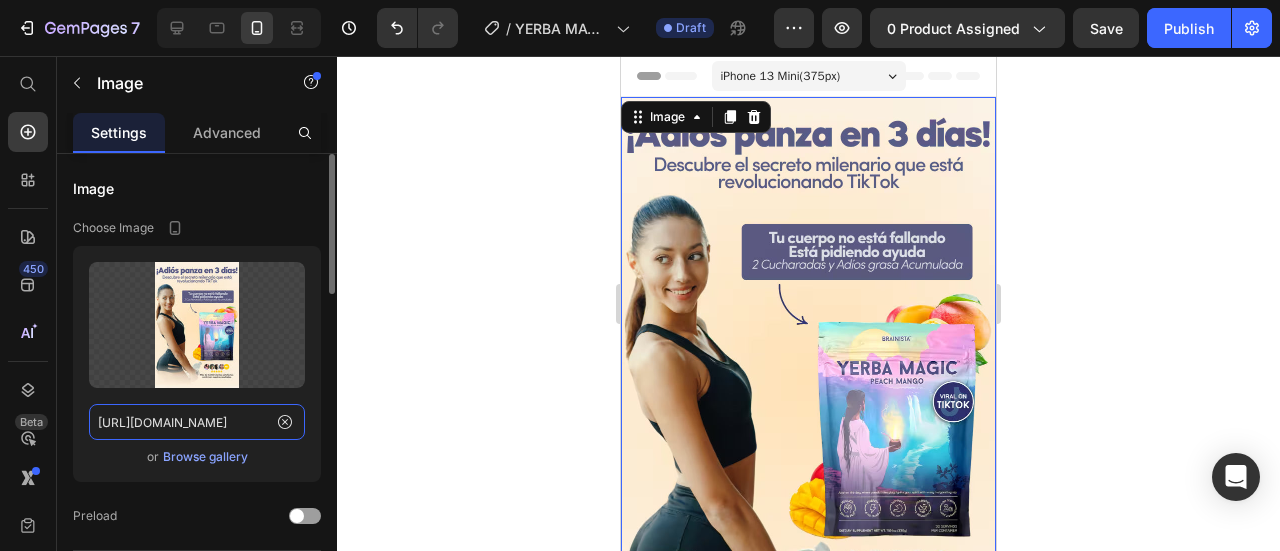 click on "[URL][DOMAIN_NAME]" 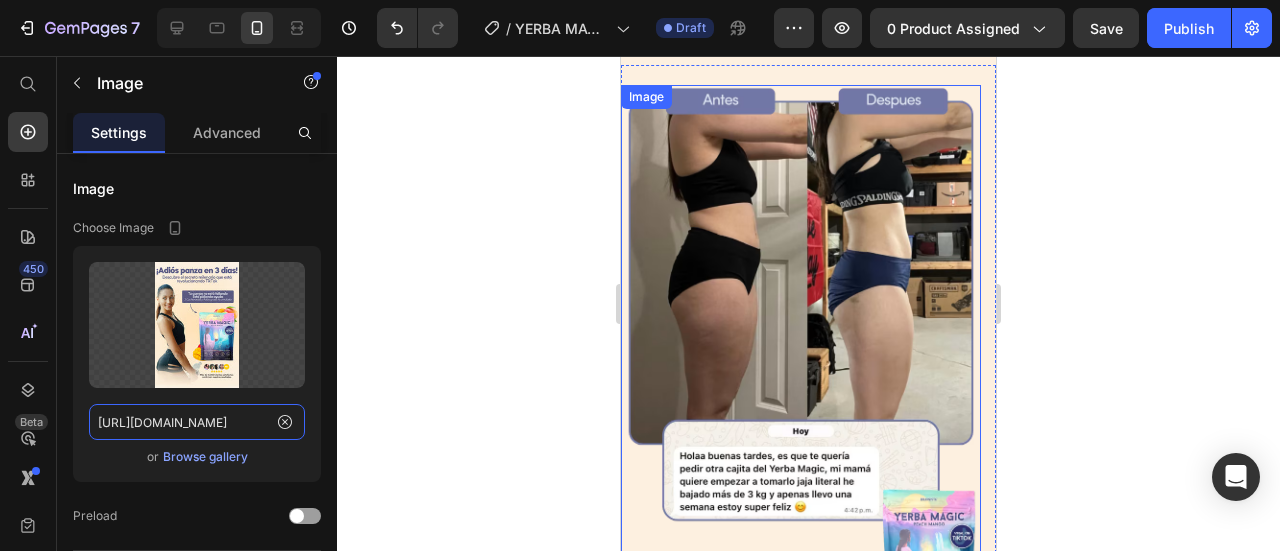 scroll, scrollTop: 3100, scrollLeft: 0, axis: vertical 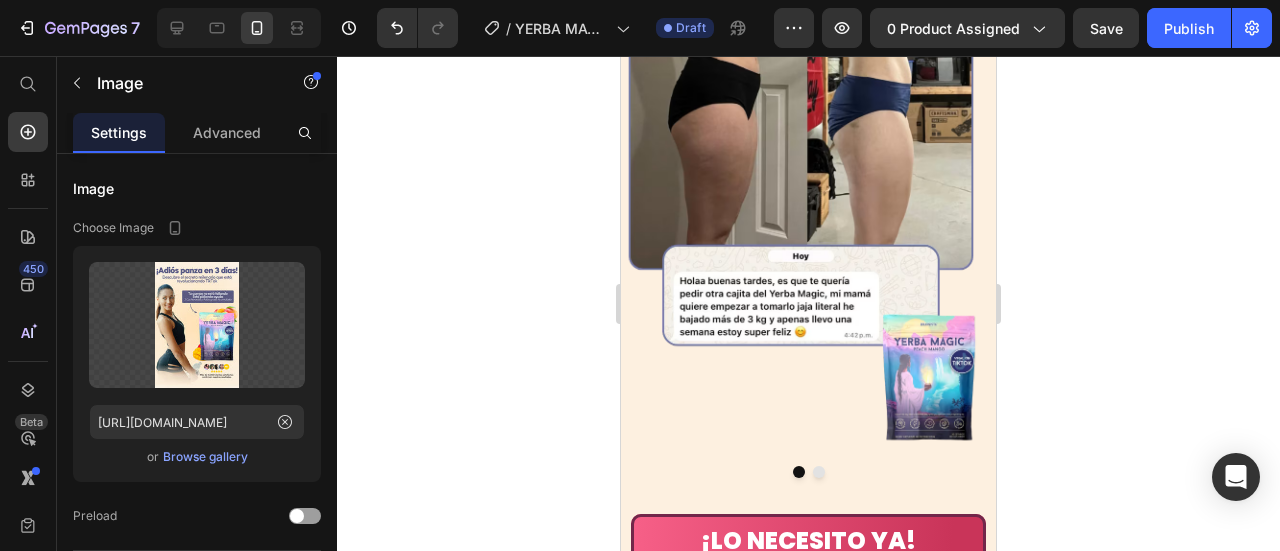 click 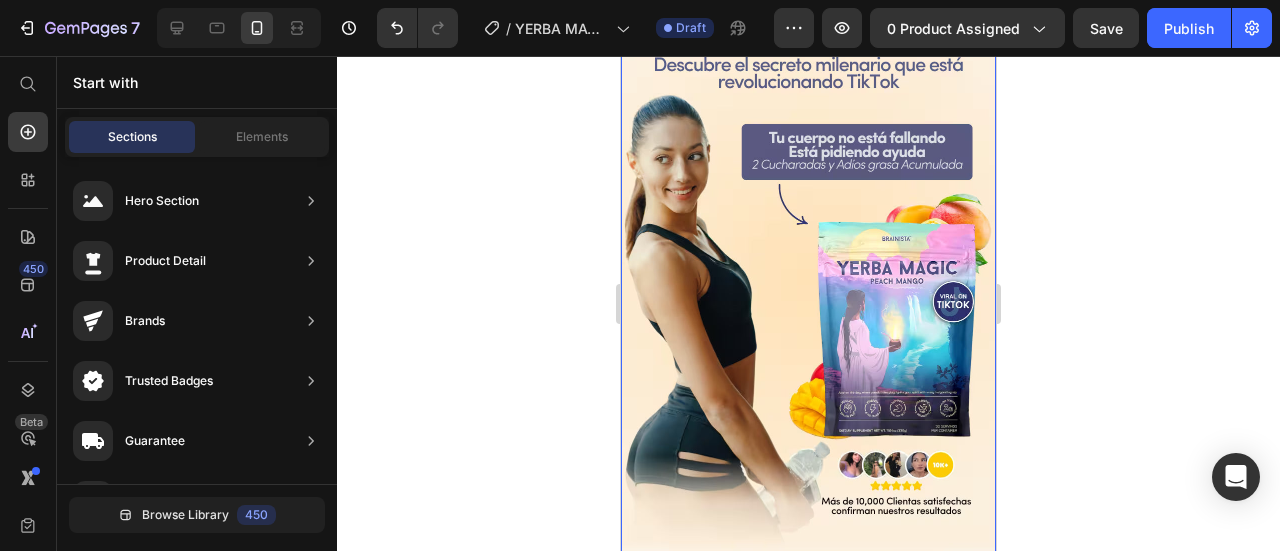 scroll, scrollTop: 0, scrollLeft: 0, axis: both 